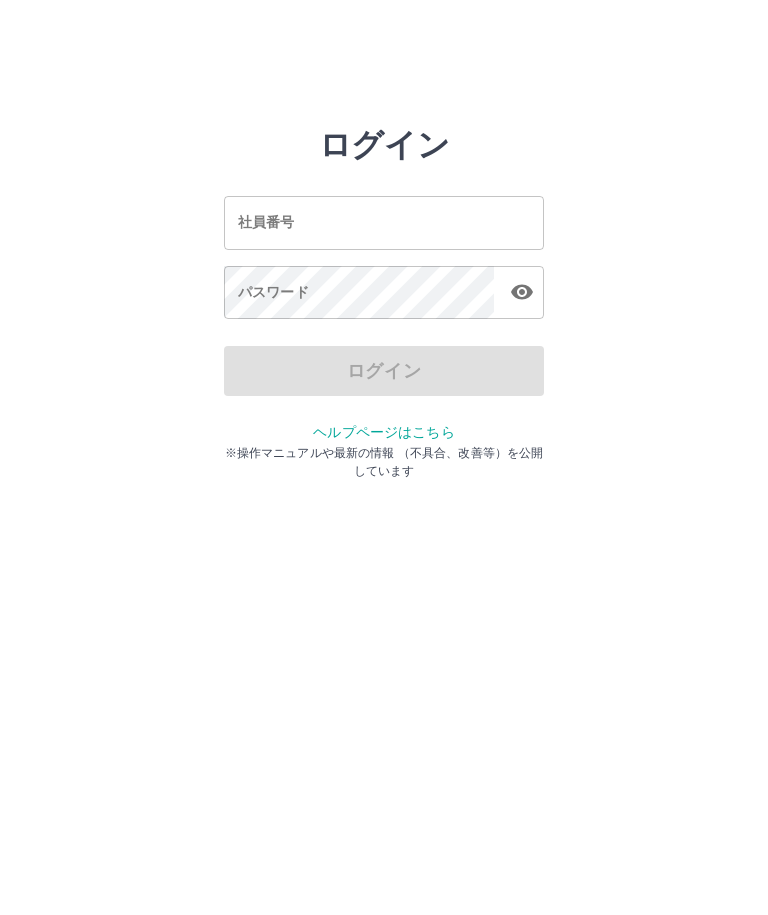 scroll, scrollTop: 0, scrollLeft: 0, axis: both 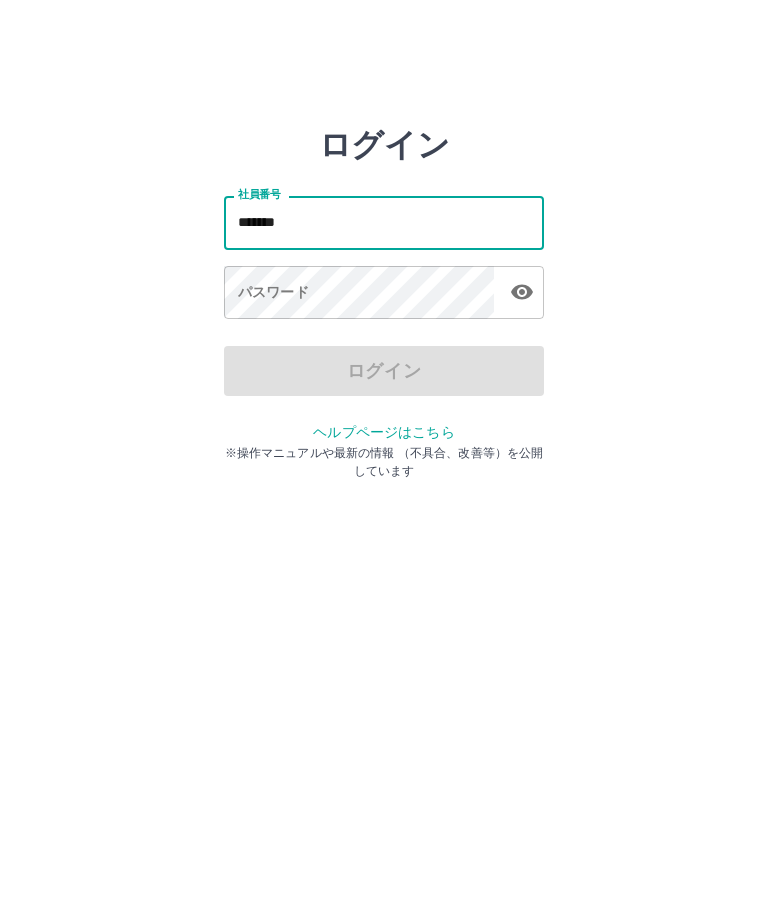 type on "*******" 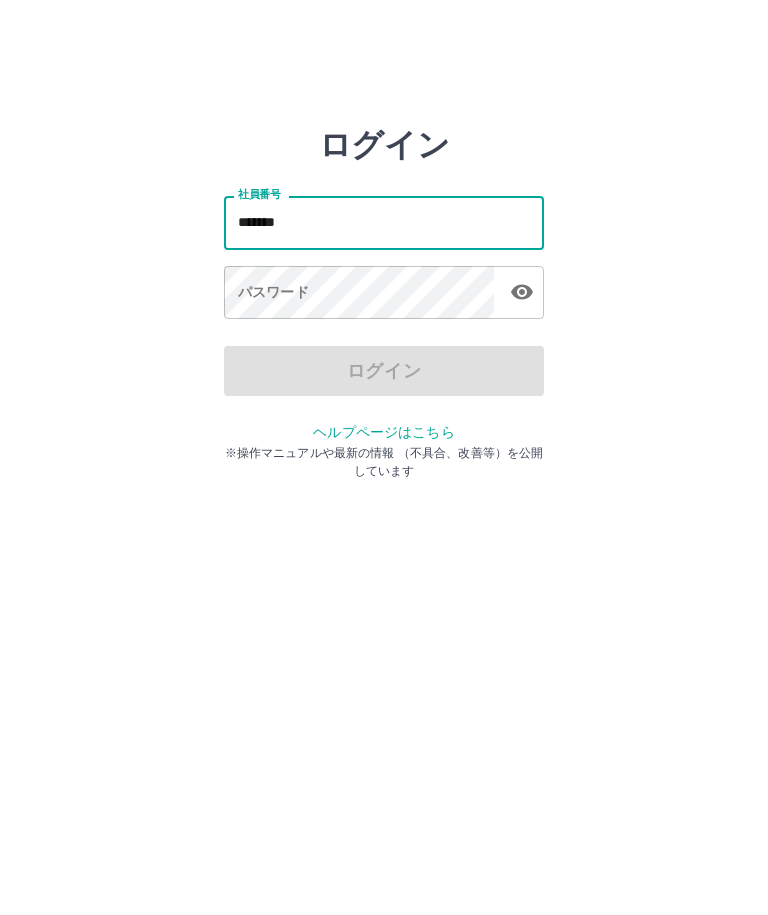 click on "パスワード パスワード" at bounding box center (384, 294) 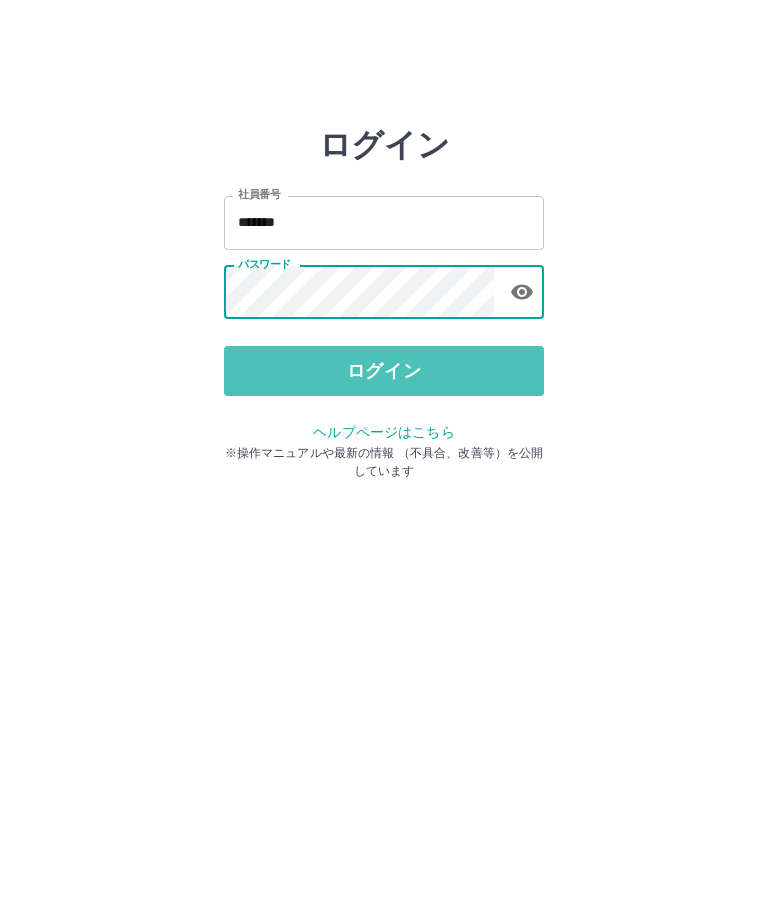 click on "ログイン" at bounding box center [384, 371] 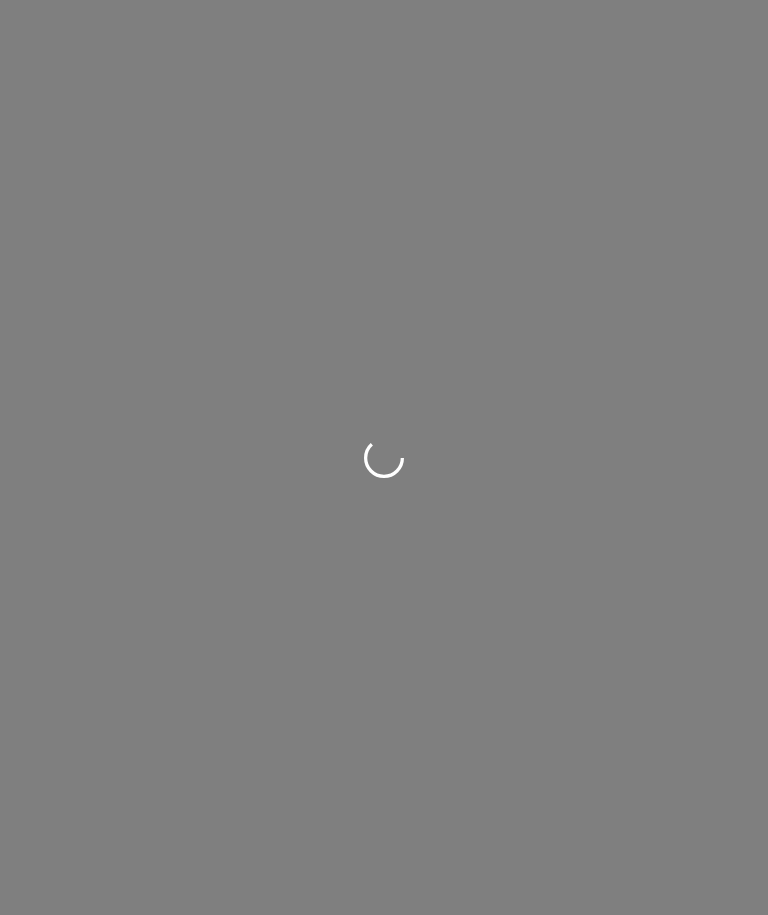scroll, scrollTop: 0, scrollLeft: 0, axis: both 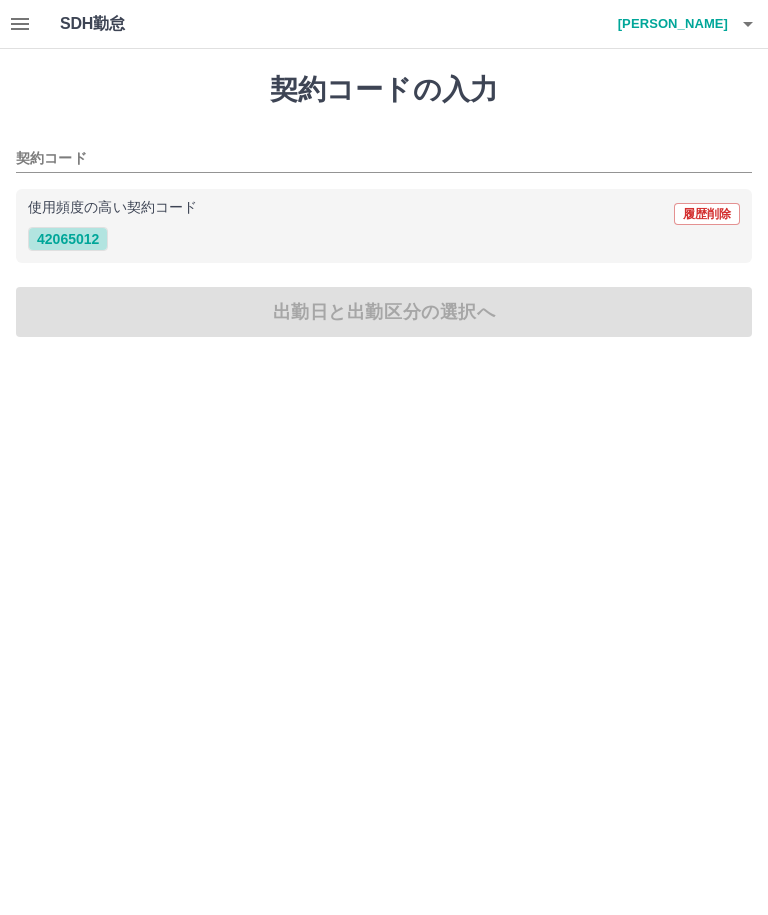 click on "42065012" at bounding box center [68, 239] 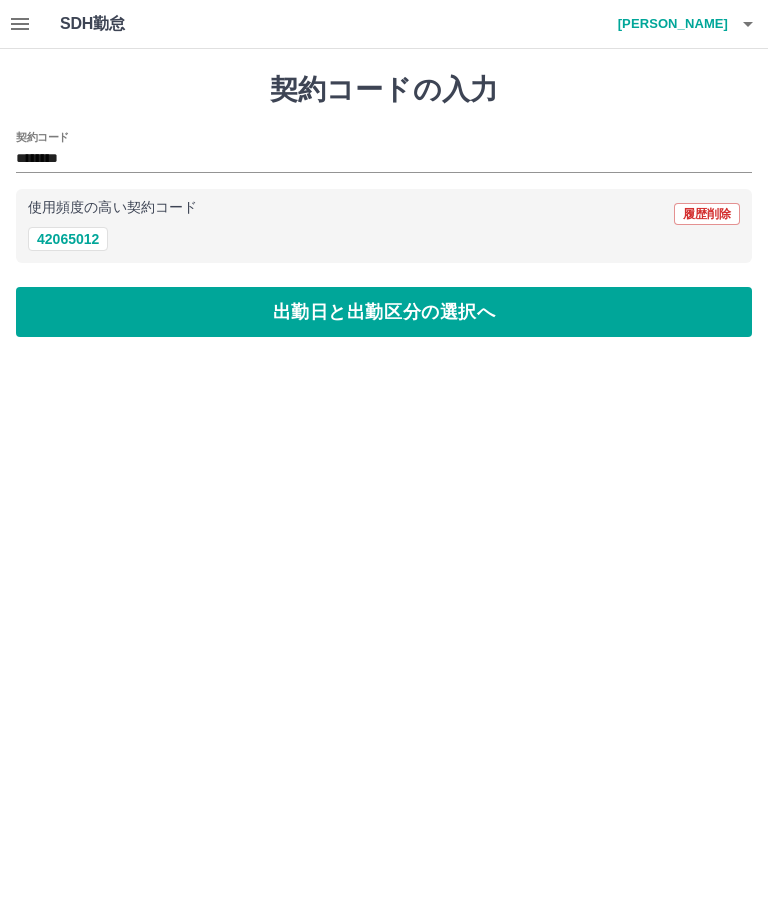 click on "出勤日と出勤区分の選択へ" at bounding box center (384, 312) 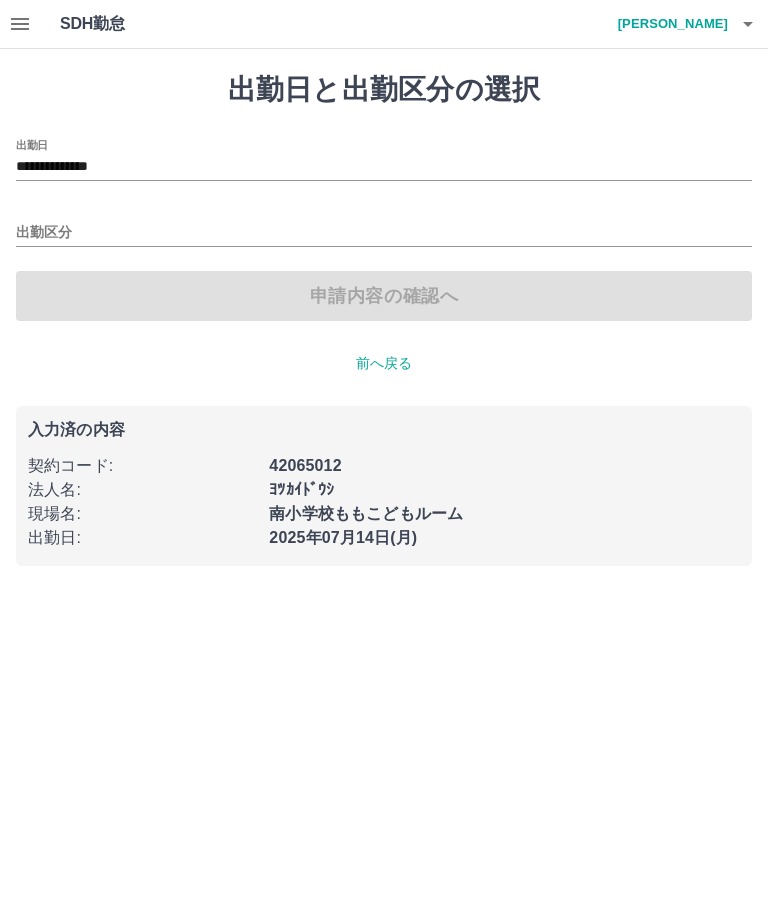 click on "**********" at bounding box center (384, 167) 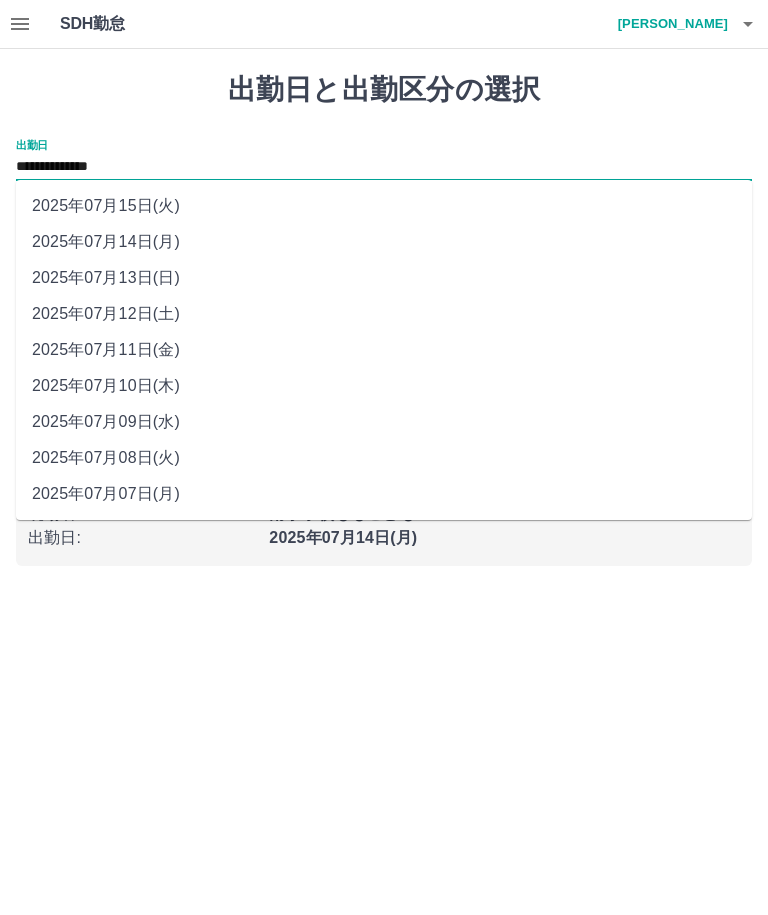 click on "2025年07月11日(金)" at bounding box center [384, 350] 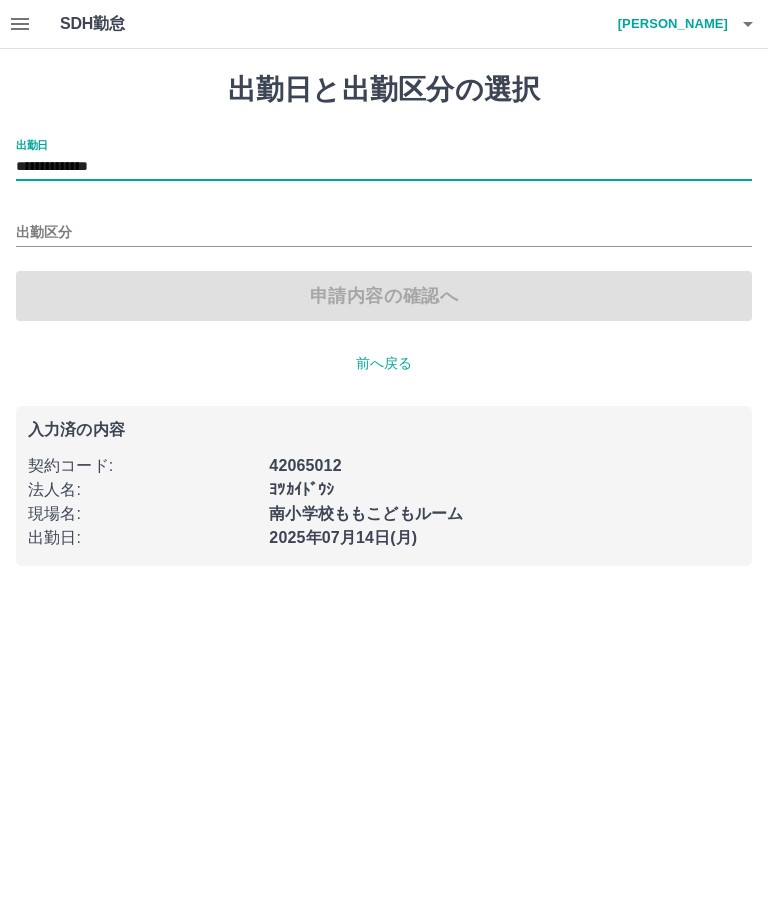 click on "出勤区分" at bounding box center (384, 233) 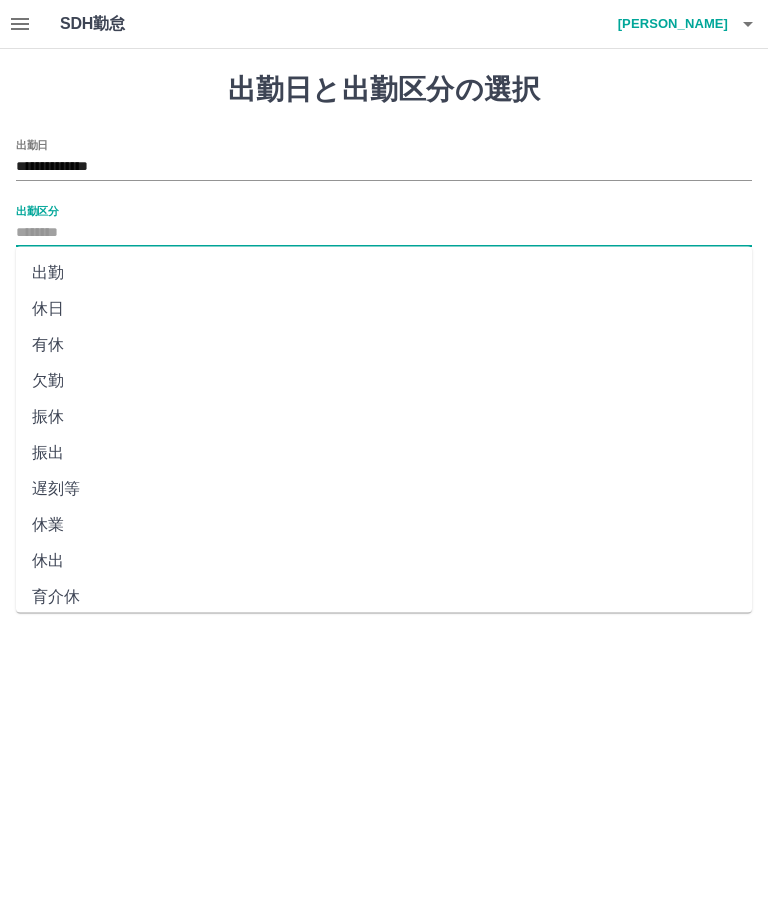 click on "出勤" at bounding box center (384, 273) 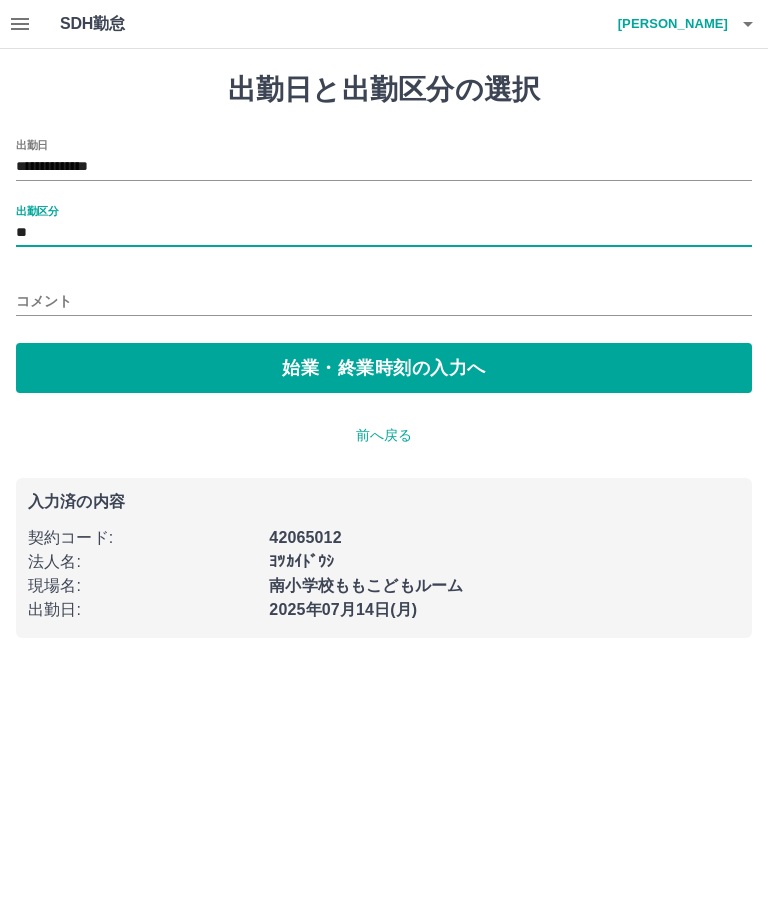 click on "始業・終業時刻の入力へ" at bounding box center (384, 368) 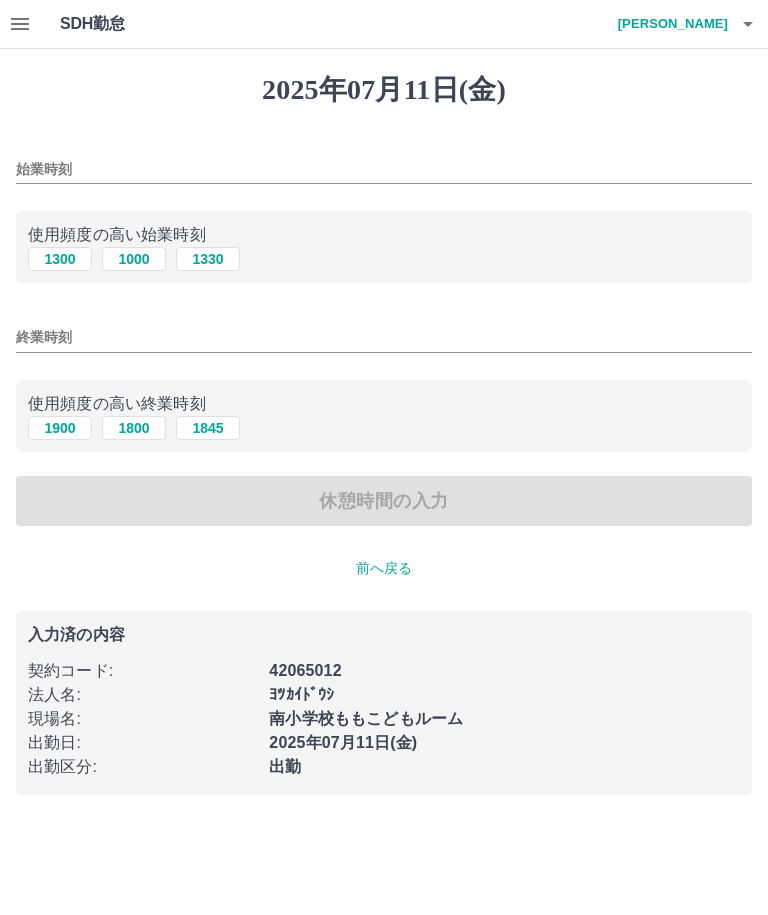 click on "1300" at bounding box center [60, 259] 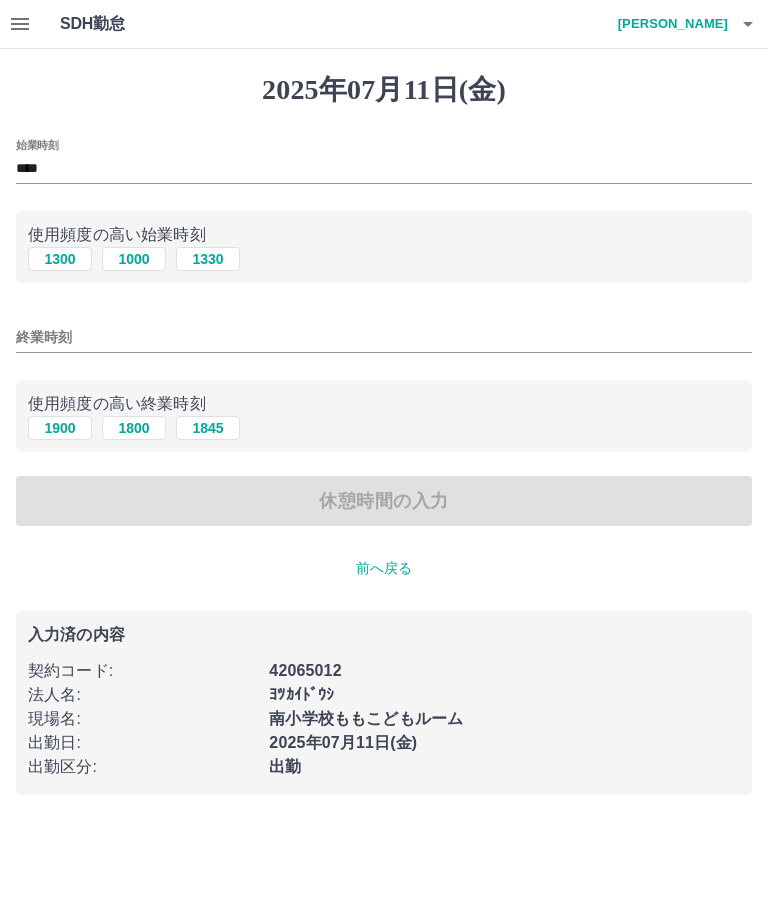 click on "終業時刻" at bounding box center (384, 337) 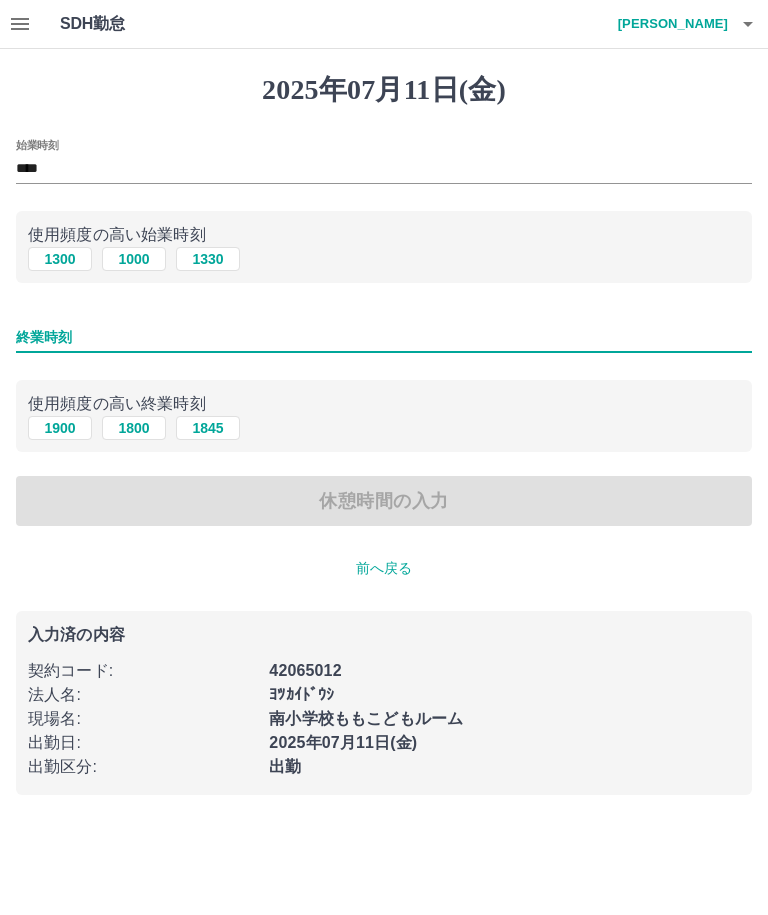 click on "1800" at bounding box center [134, 428] 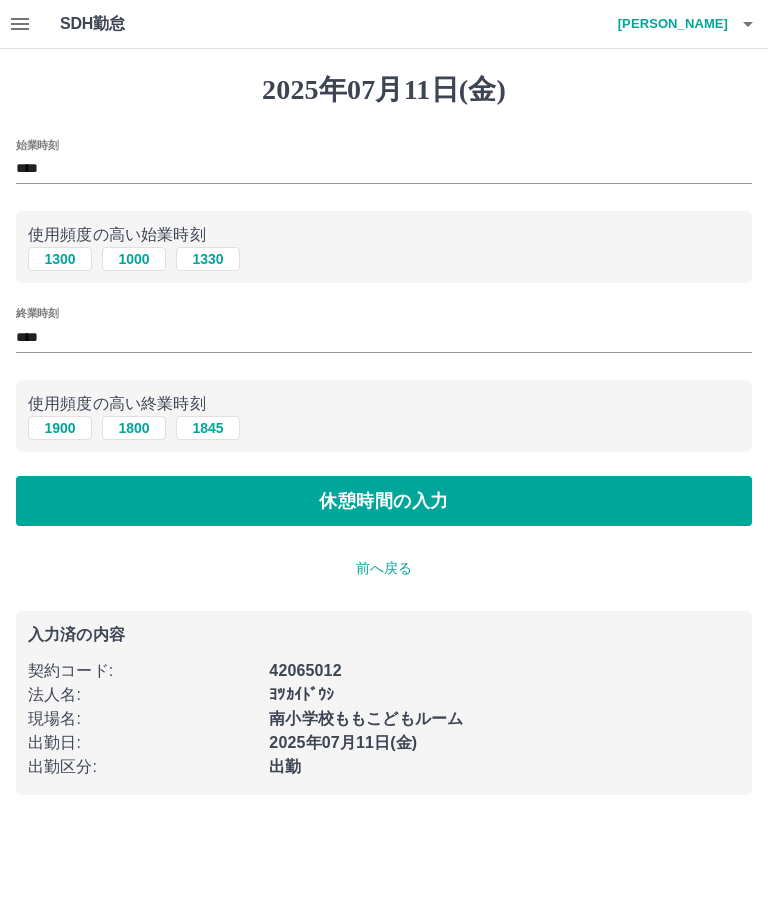 click on "休憩時間の入力" at bounding box center (384, 501) 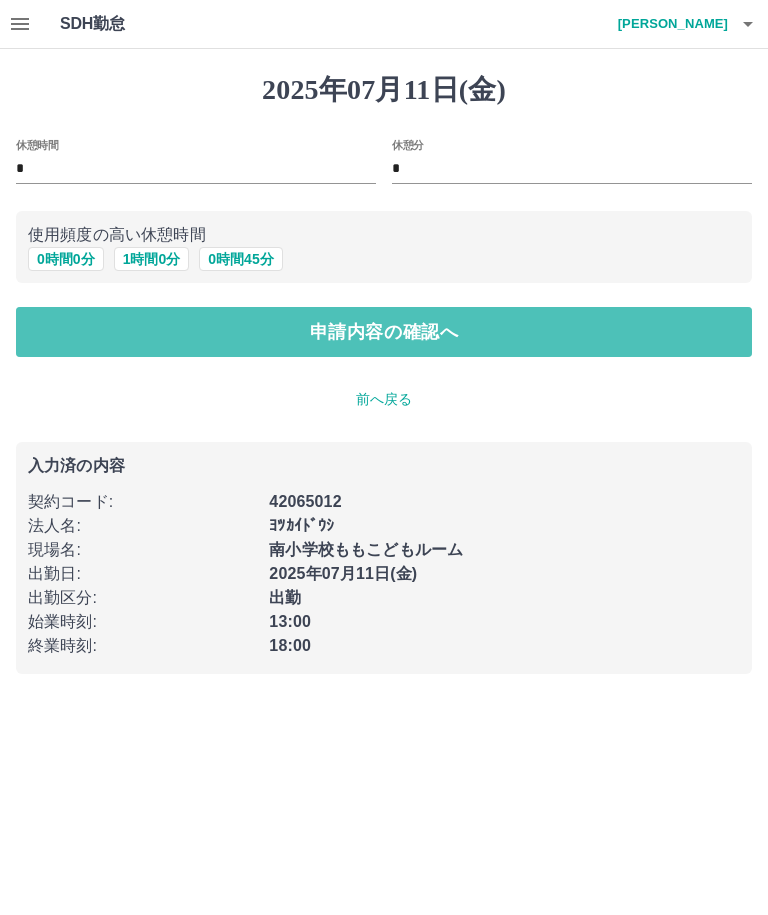 click on "申請内容の確認へ" at bounding box center (384, 332) 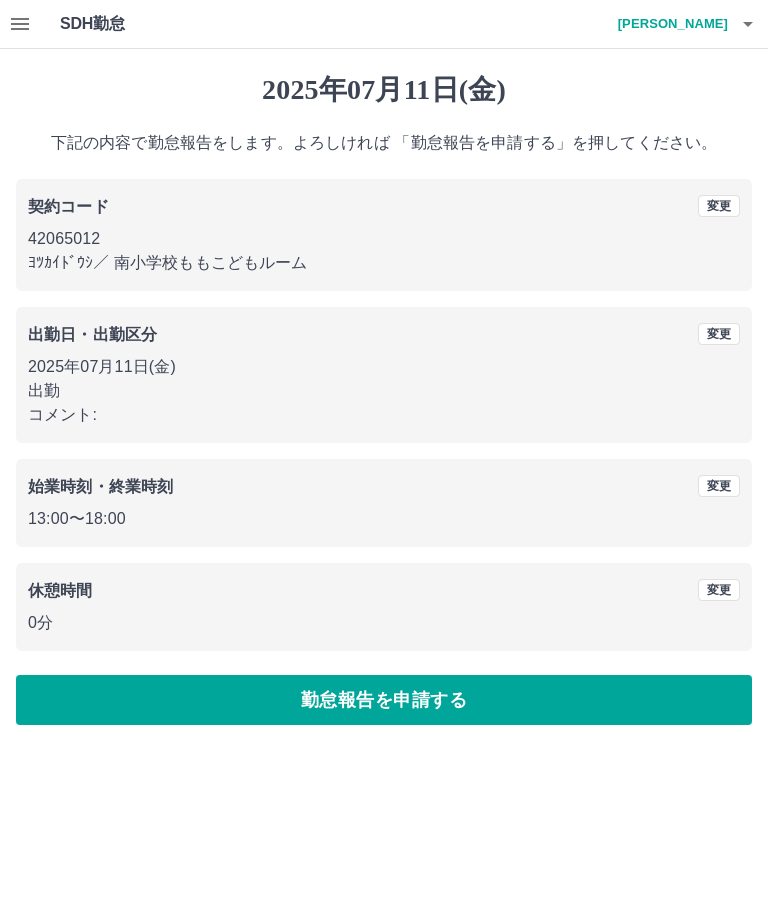 click on "勤怠報告を申請する" at bounding box center [384, 700] 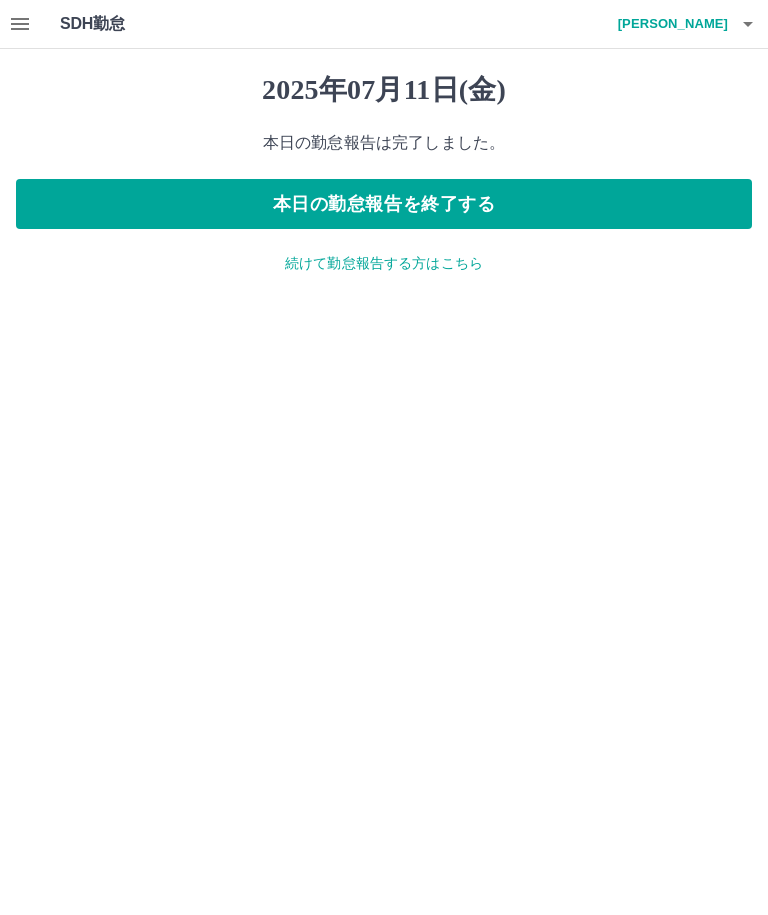 click on "続けて勤怠報告する方はこちら" at bounding box center [384, 263] 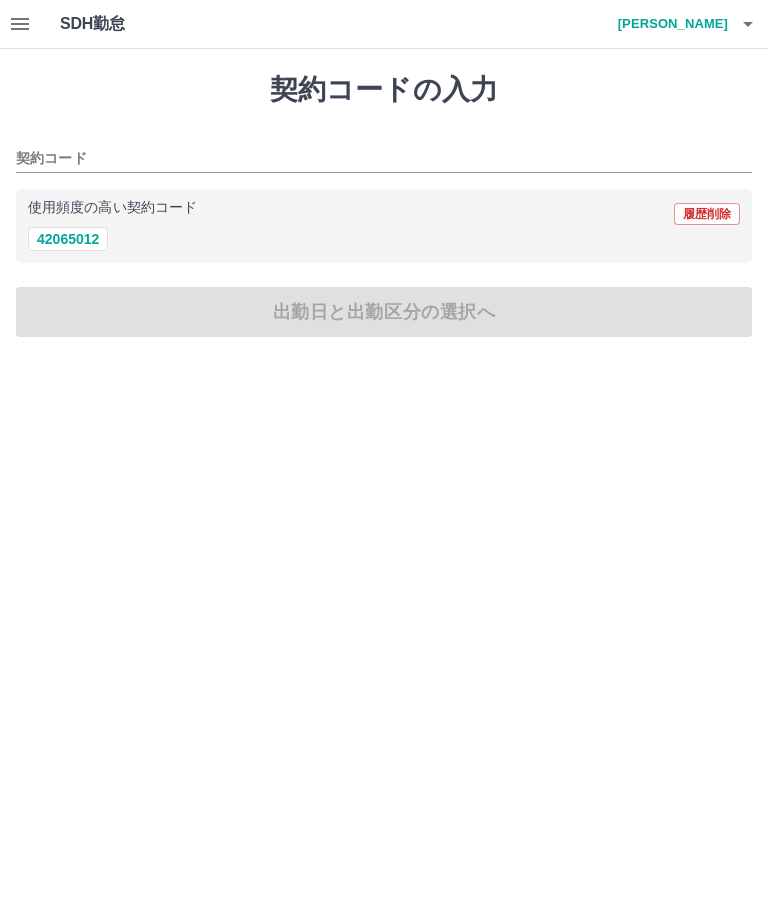 click on "42065012" at bounding box center (68, 239) 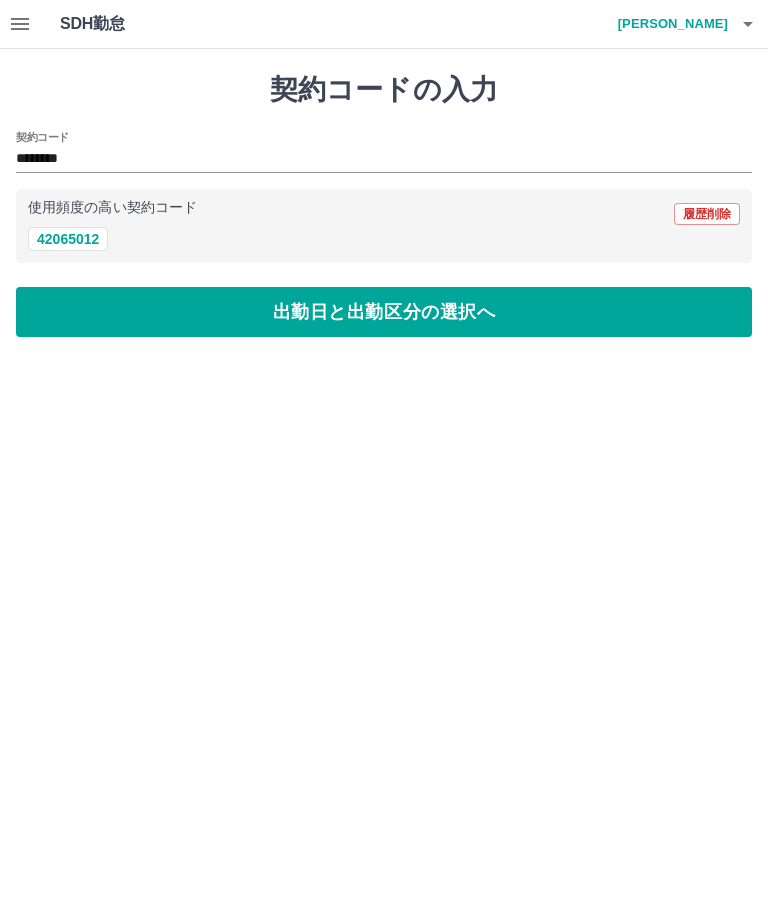 click on "出勤日と出勤区分の選択へ" at bounding box center (384, 312) 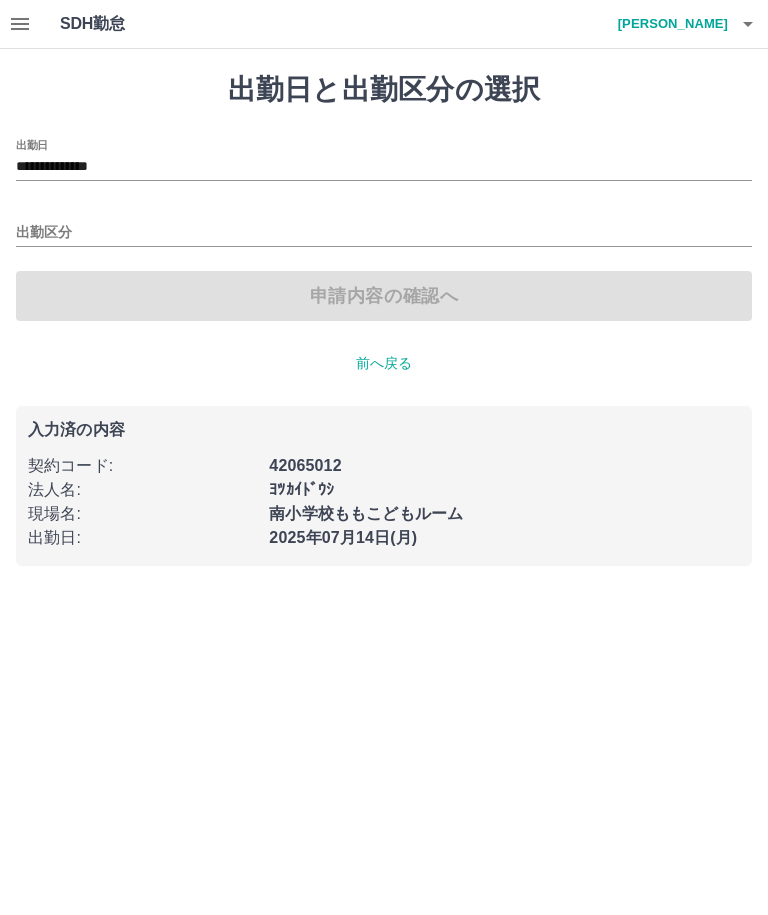 click on "**********" at bounding box center [384, 167] 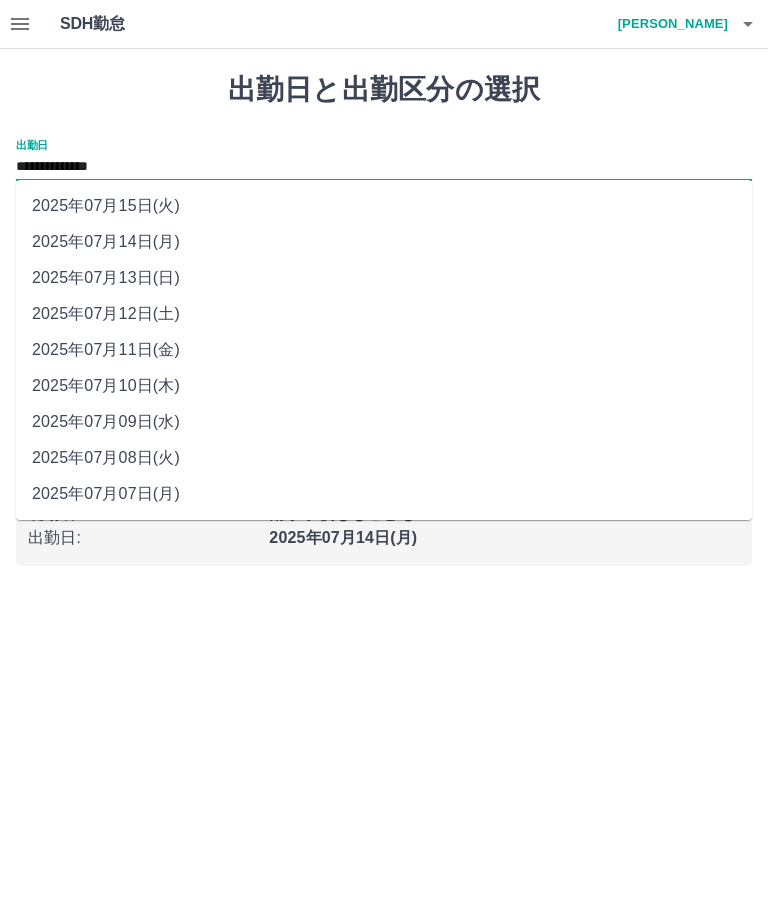 click on "2025年07月12日(土)" at bounding box center [384, 314] 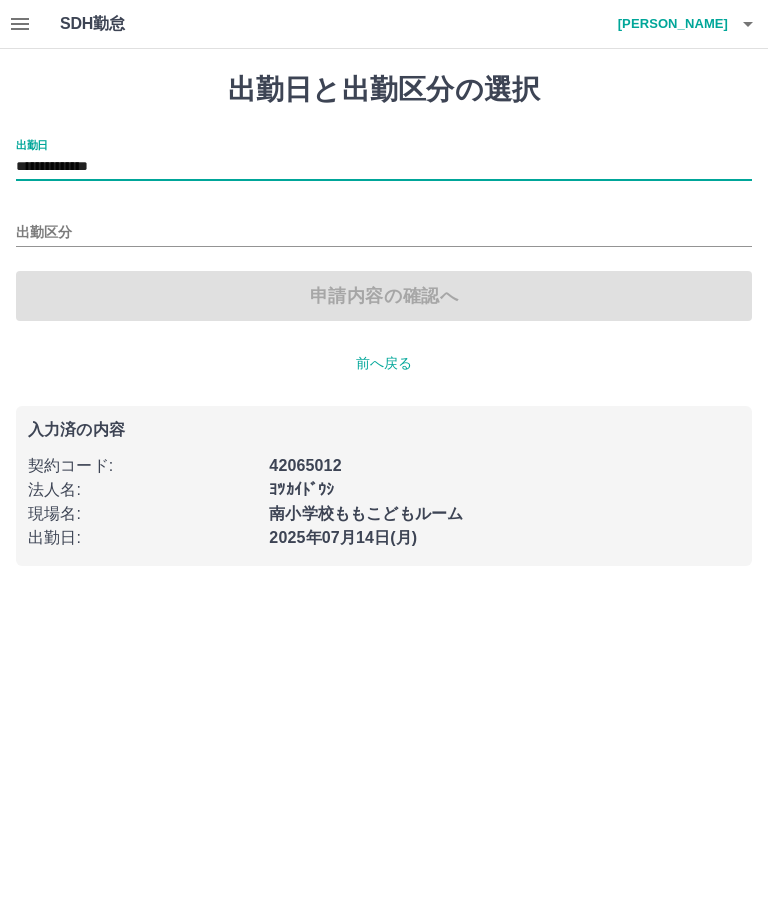 click on "出勤区分" at bounding box center [384, 233] 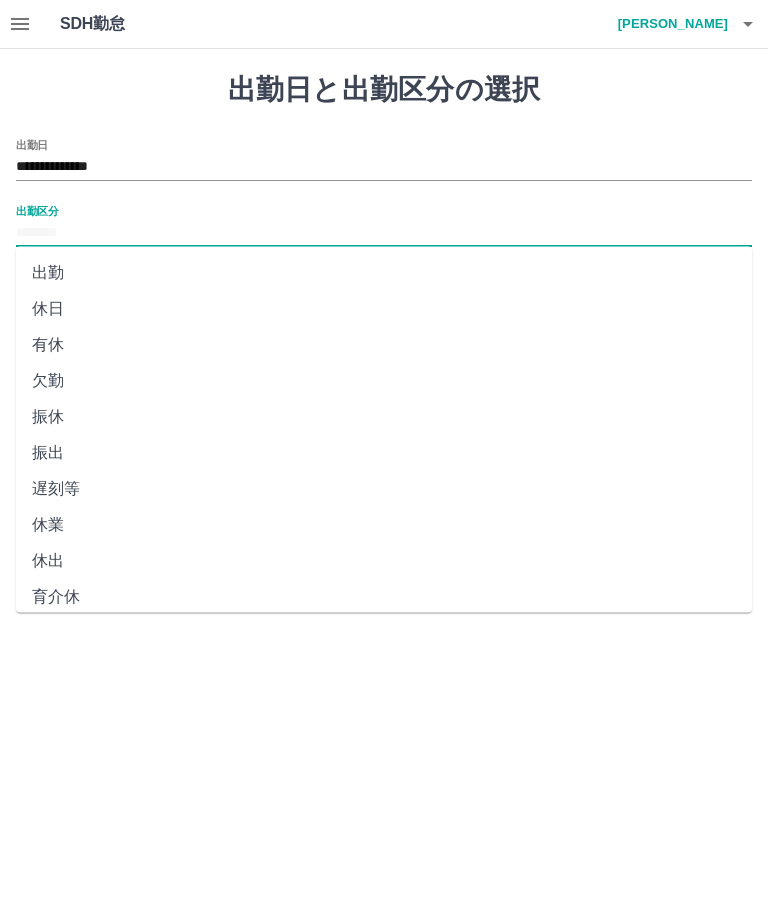 click on "休日" at bounding box center [384, 309] 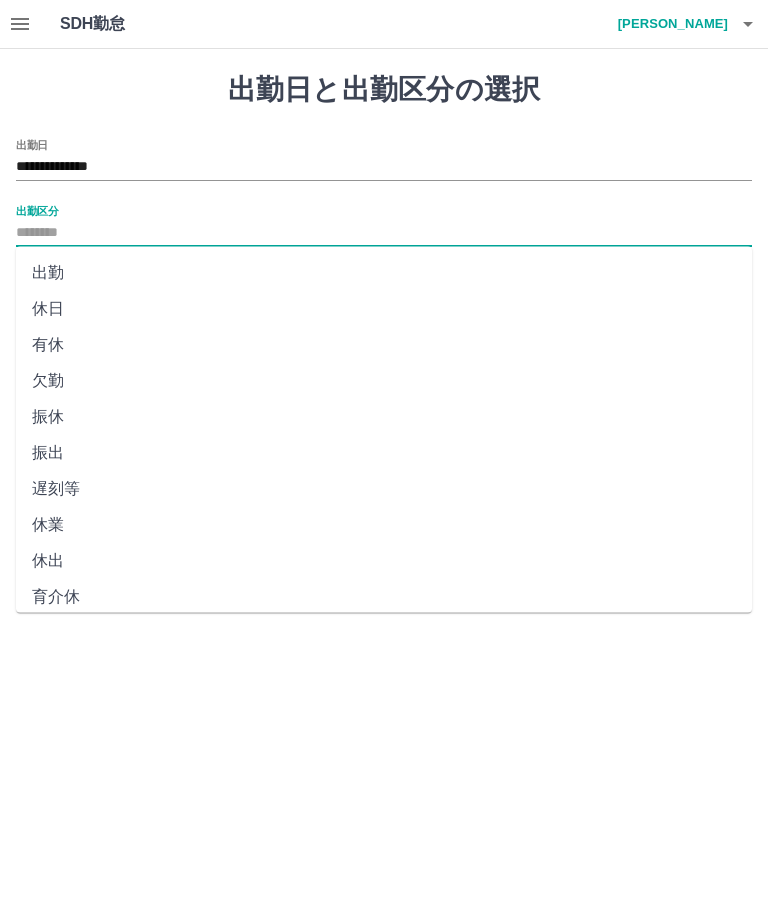 type on "**" 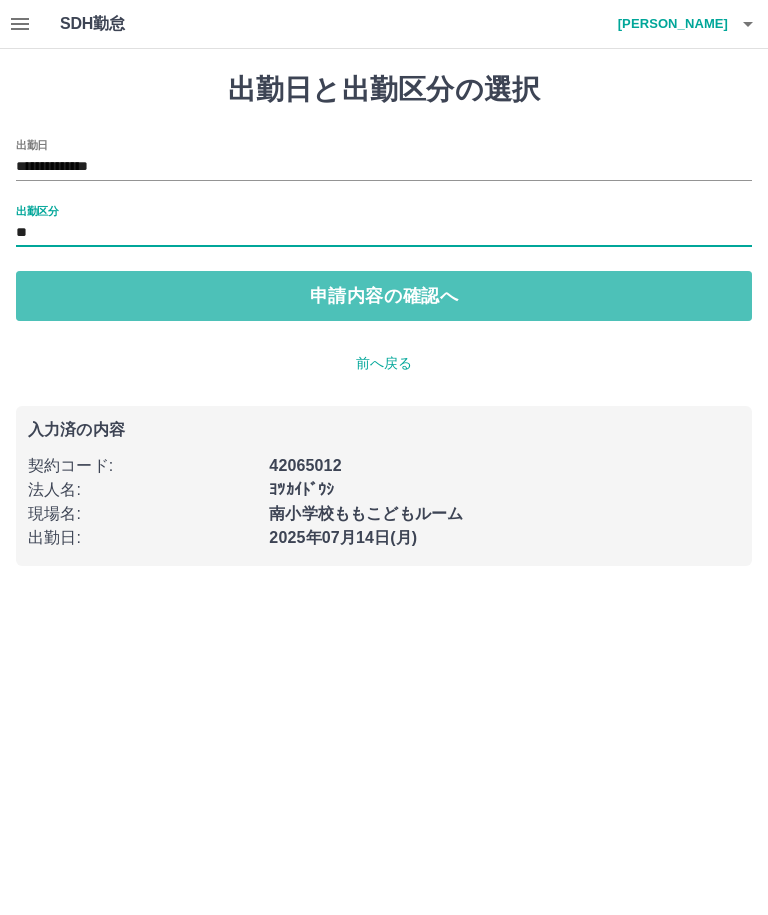 click on "申請内容の確認へ" at bounding box center [384, 296] 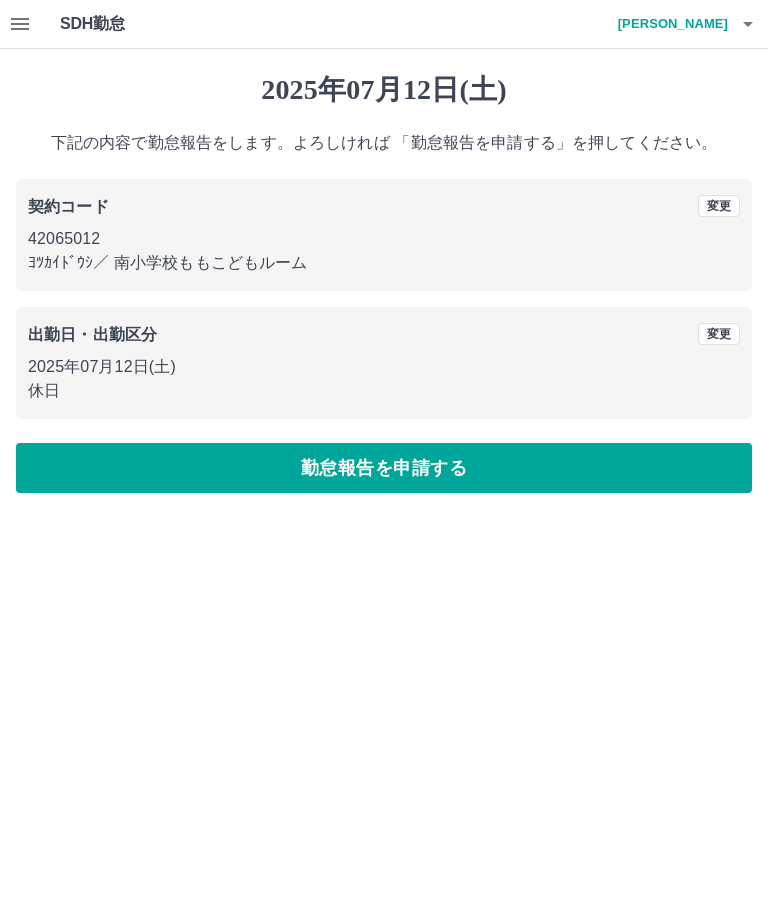 click on "勤怠報告を申請する" at bounding box center (384, 468) 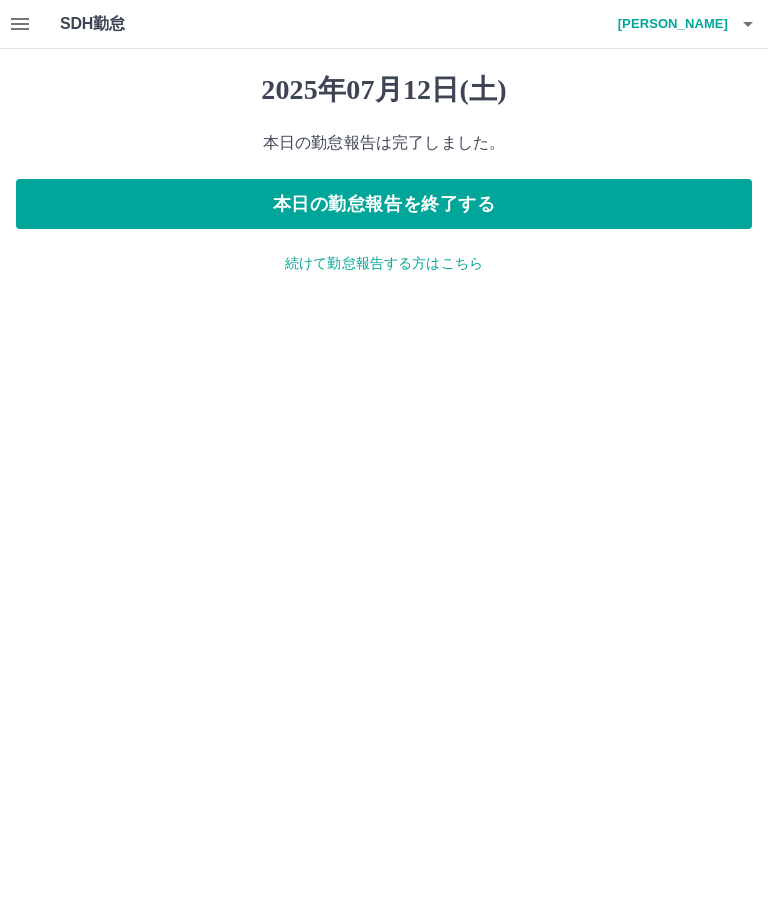 click on "続けて勤怠報告する方はこちら" at bounding box center [384, 263] 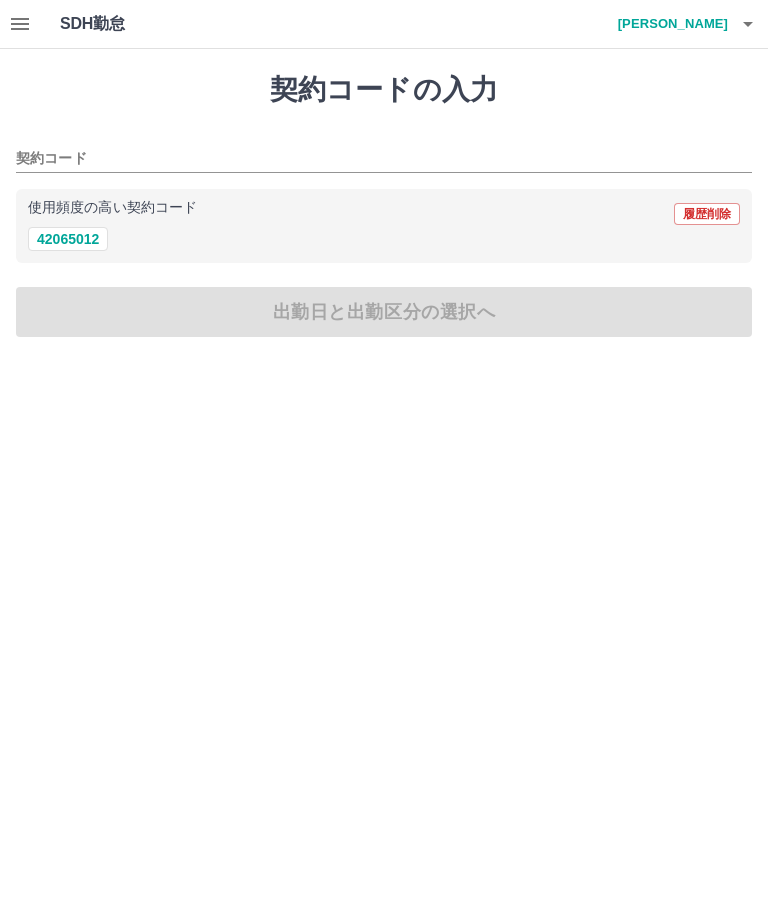 click on "42065012" at bounding box center (68, 239) 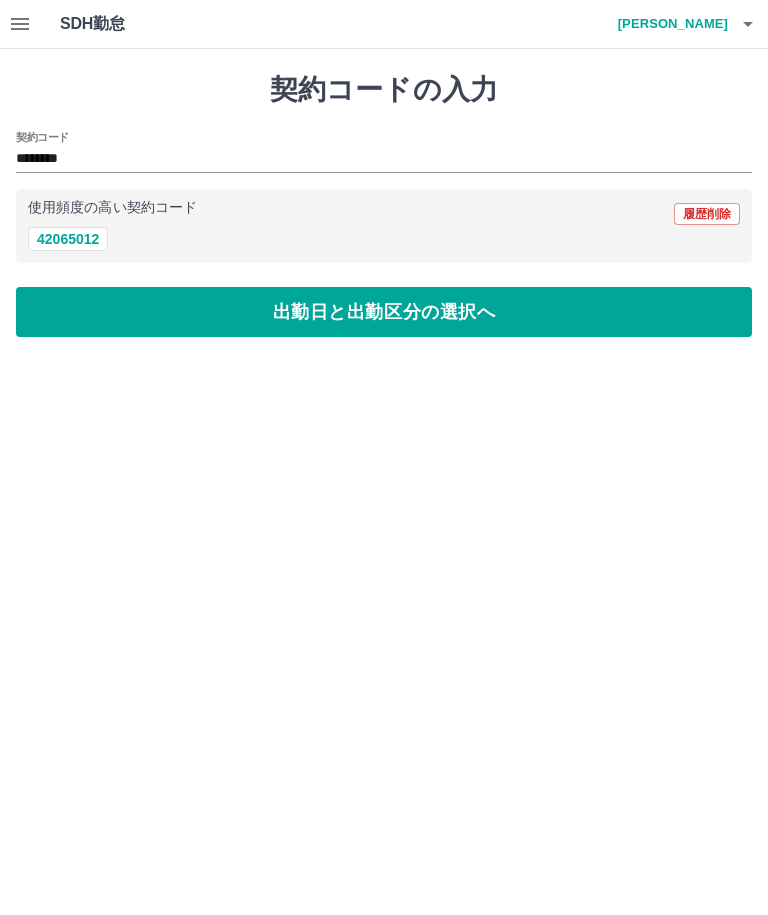 click on "42065012" at bounding box center (68, 239) 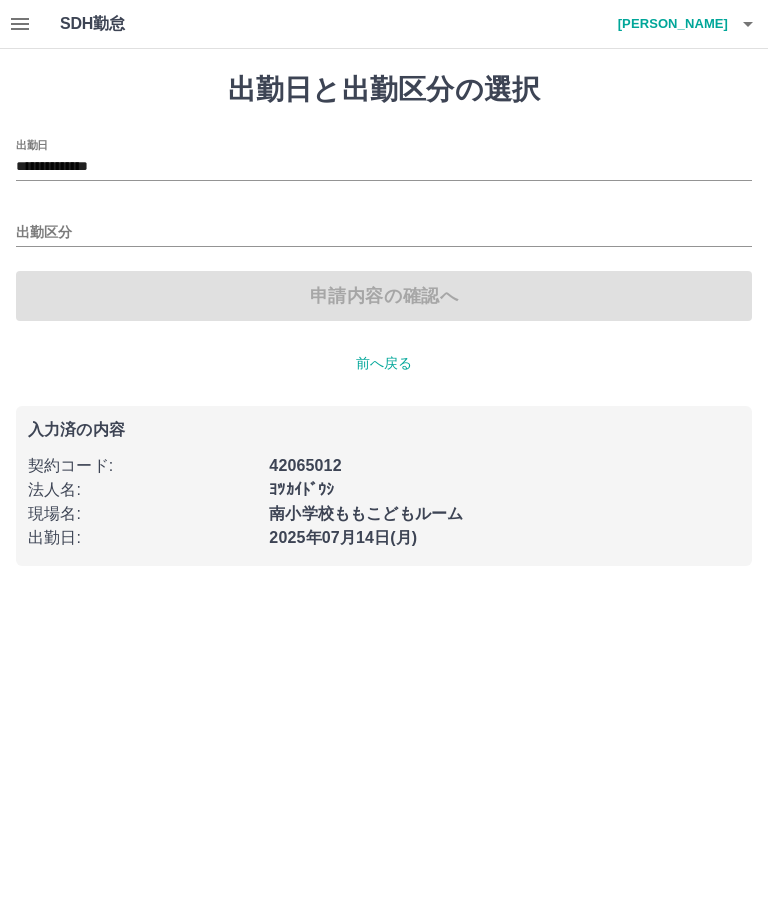 click on "**********" at bounding box center (384, 167) 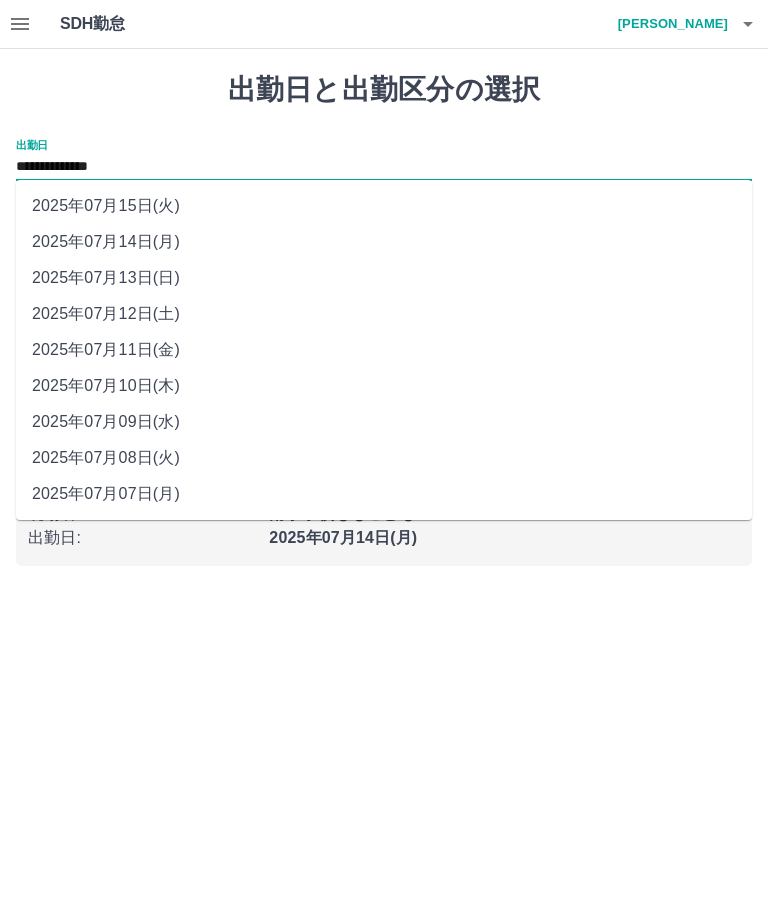 click on "2025年07月13日(日)" at bounding box center (384, 278) 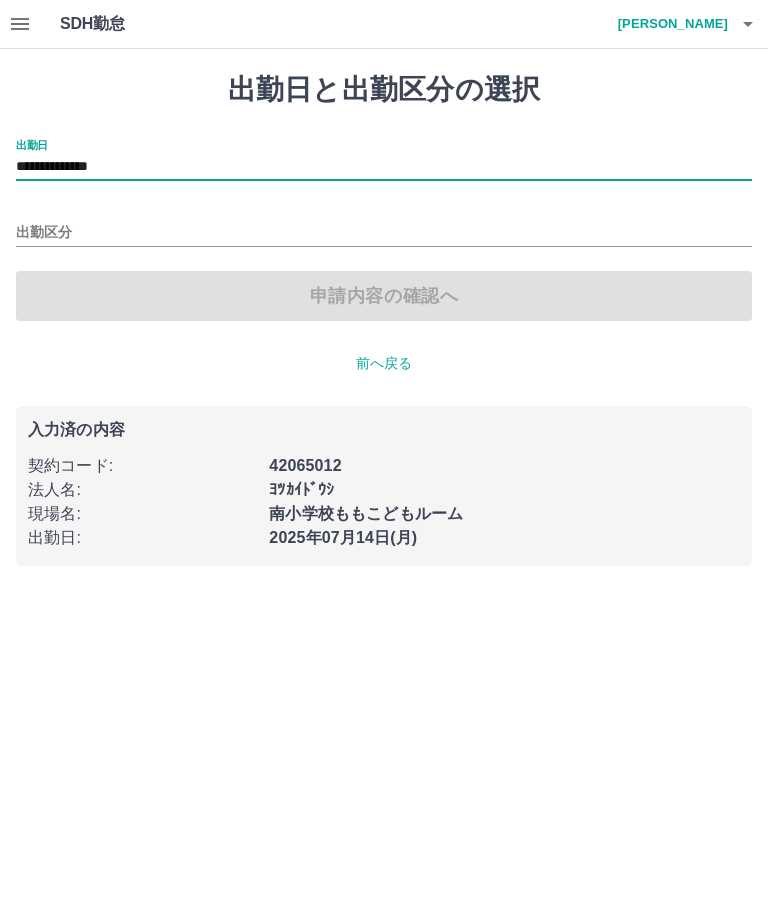 click on "出勤区分" at bounding box center (384, 233) 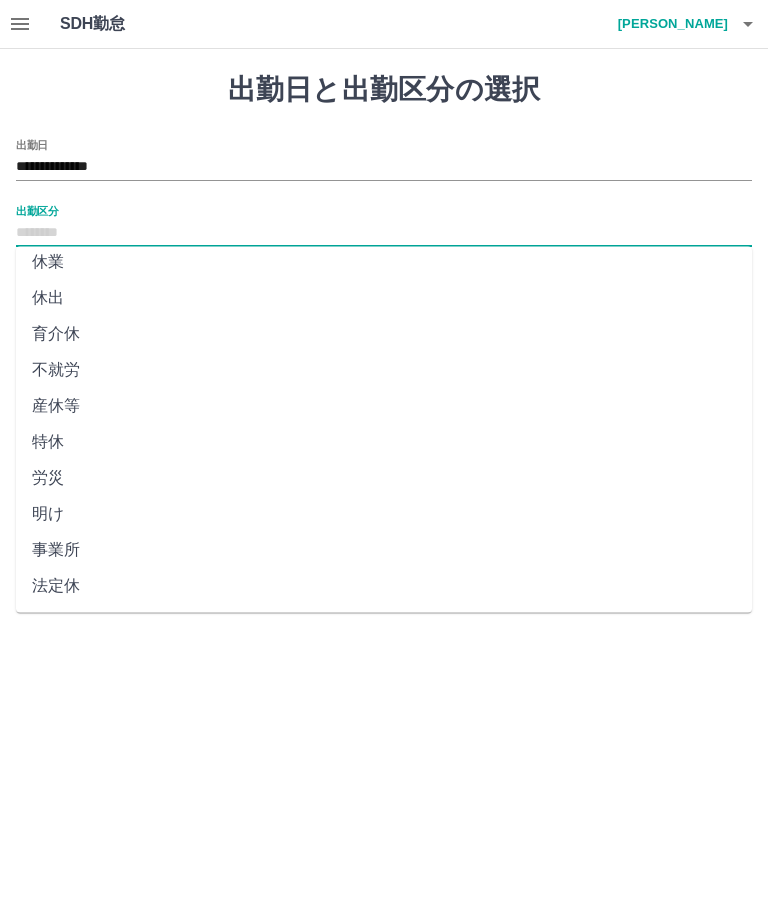 scroll, scrollTop: 267, scrollLeft: 0, axis: vertical 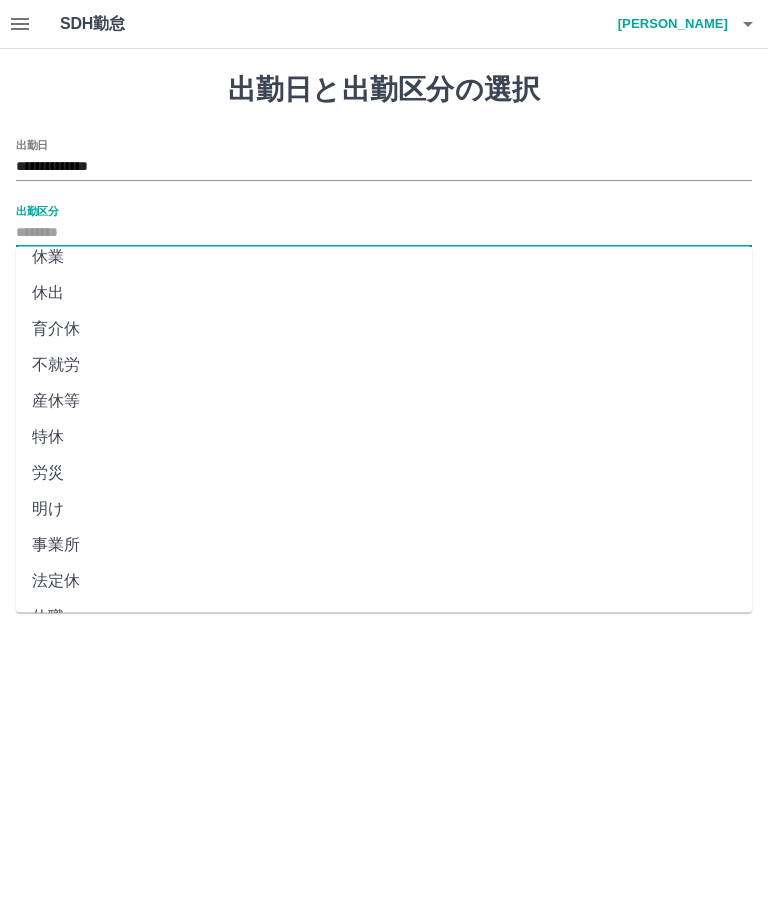click on "法定休" at bounding box center [384, 582] 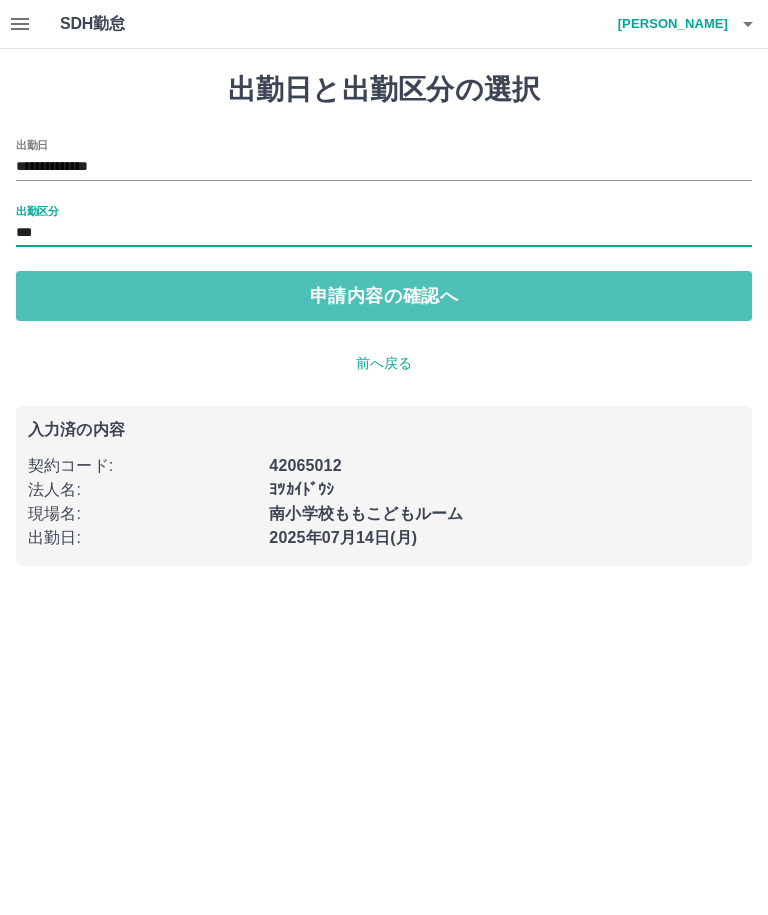 click on "申請内容の確認へ" at bounding box center [384, 296] 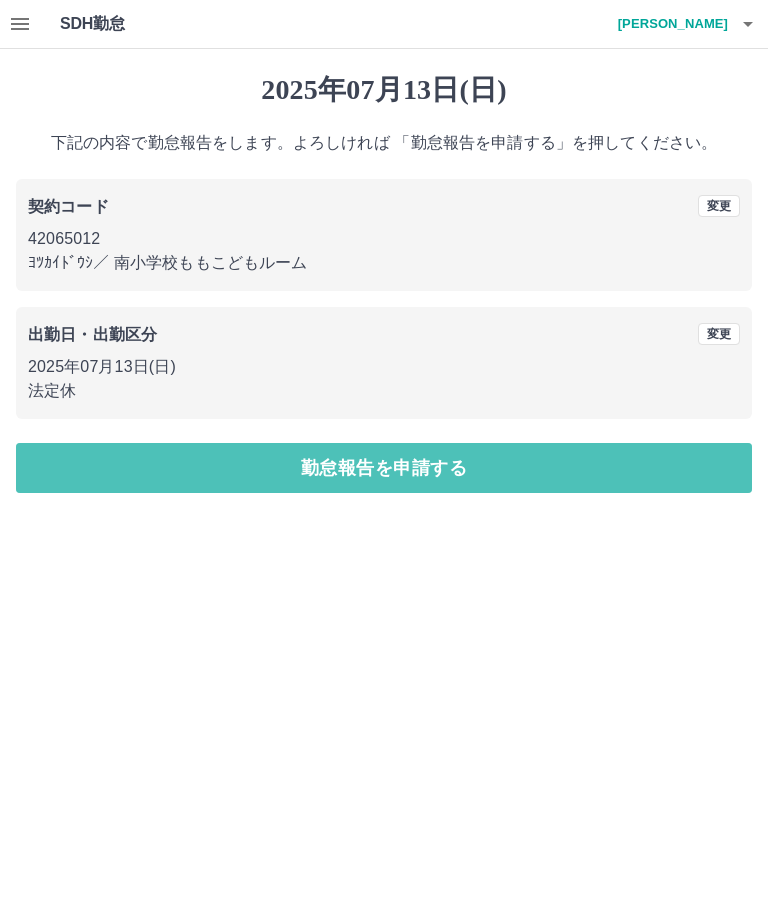 click on "勤怠報告を申請する" at bounding box center [384, 468] 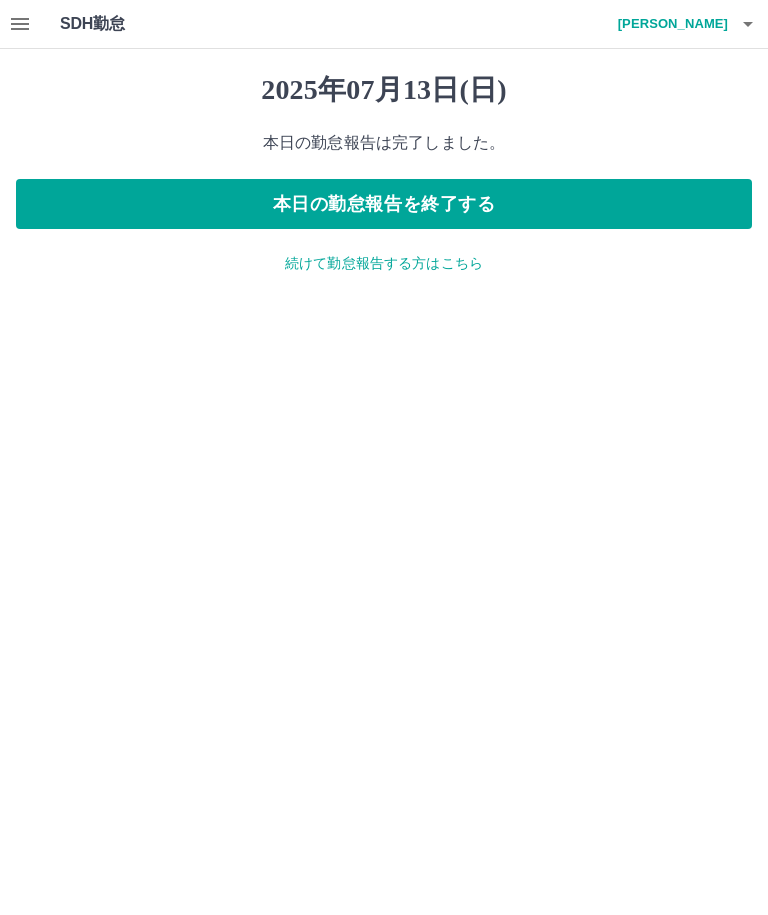 click on "続けて勤怠報告する方はこちら" at bounding box center (384, 263) 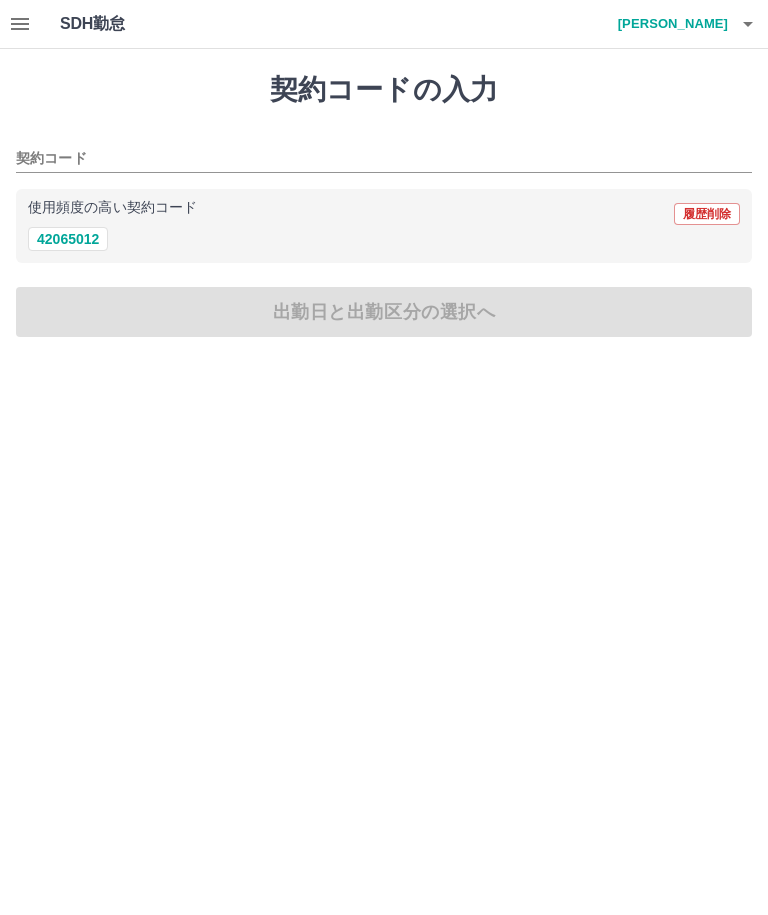 click on "42065012" at bounding box center (68, 239) 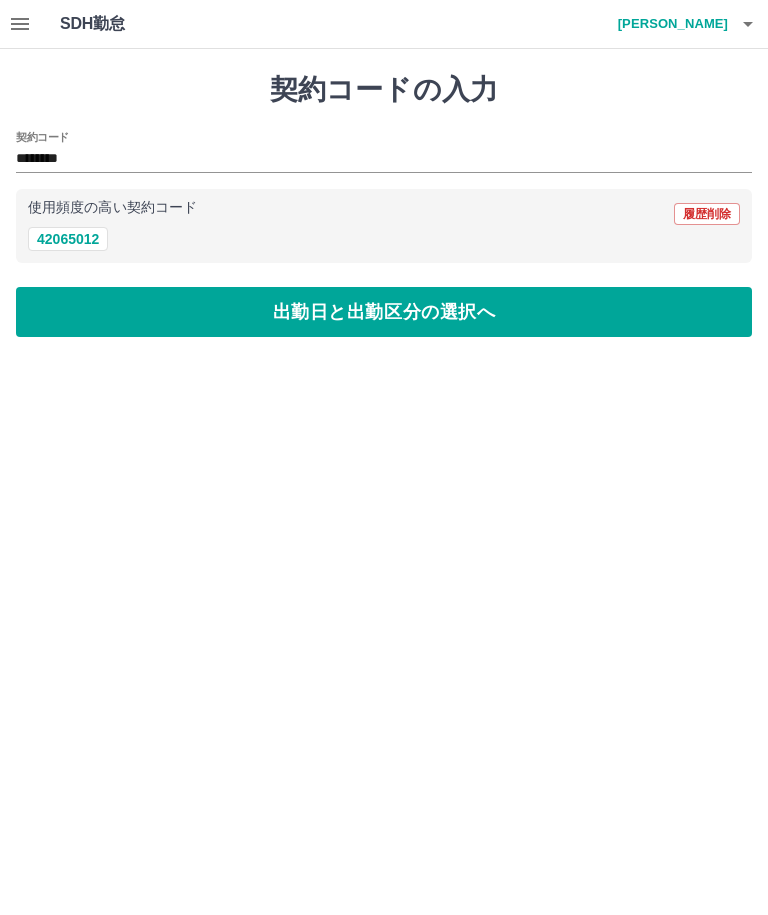 click on "出勤日と出勤区分の選択へ" at bounding box center (384, 312) 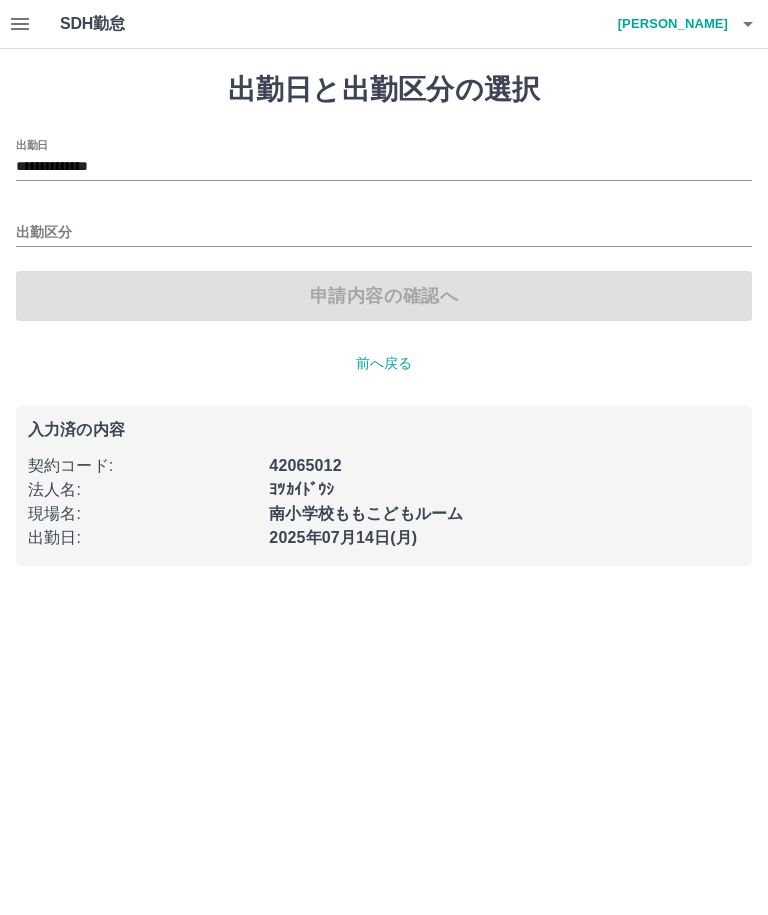 click on "出勤区分" at bounding box center (384, 233) 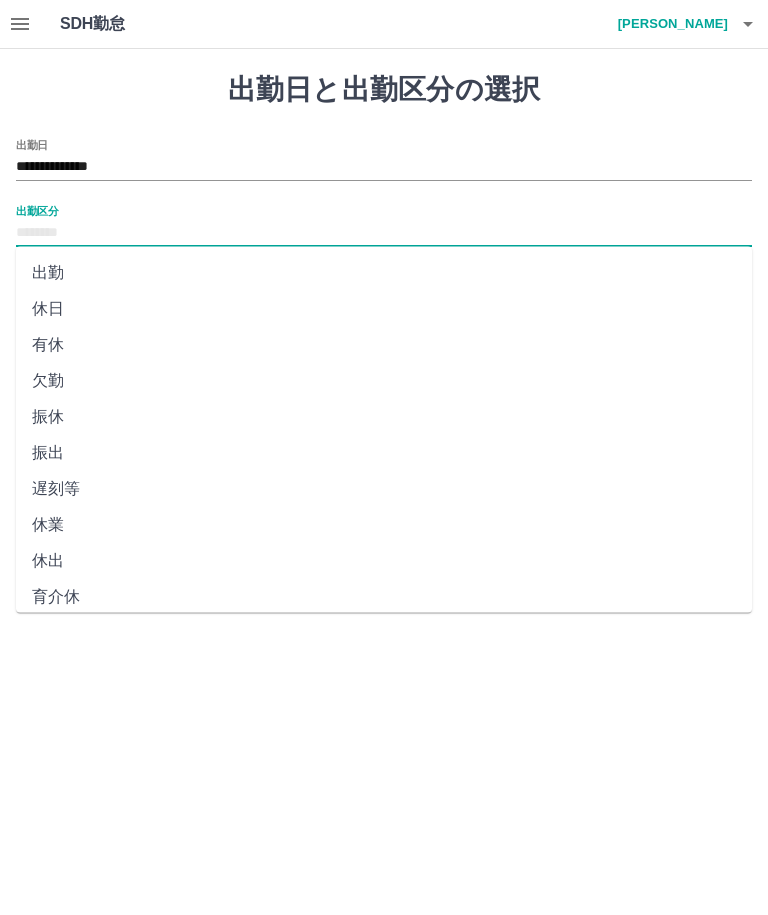 click on "出勤" at bounding box center (384, 273) 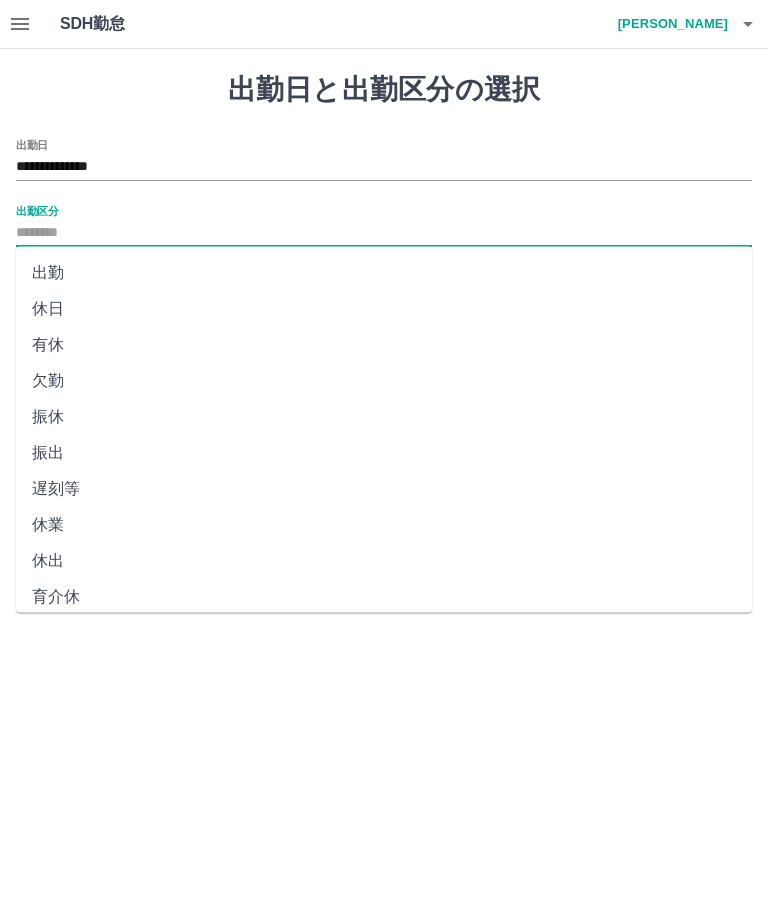 type on "**" 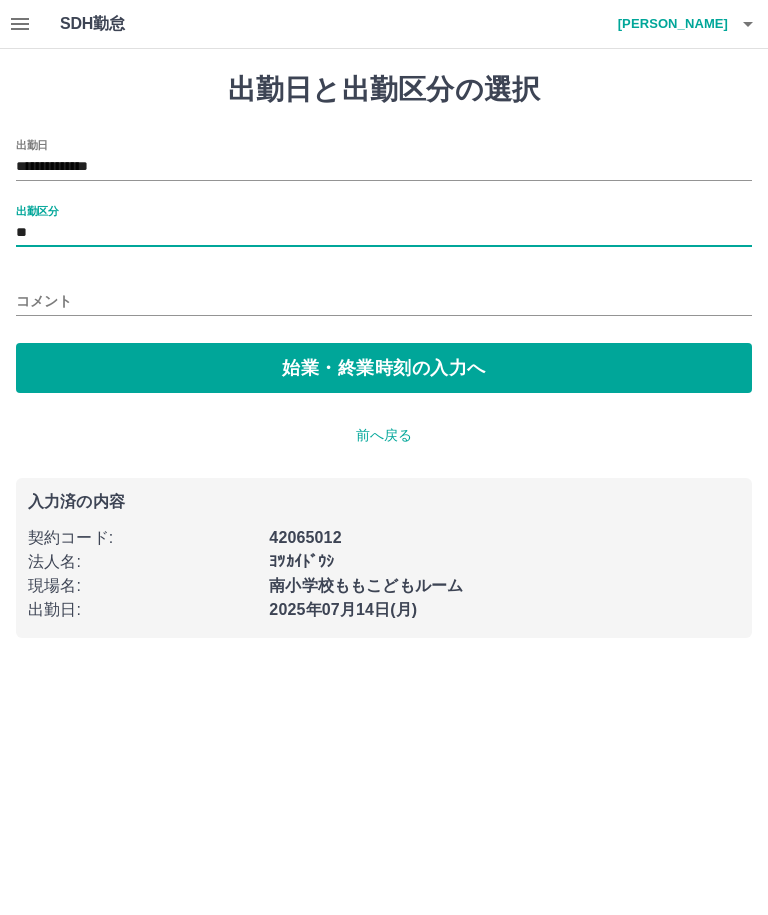 click on "コメント" at bounding box center (384, 301) 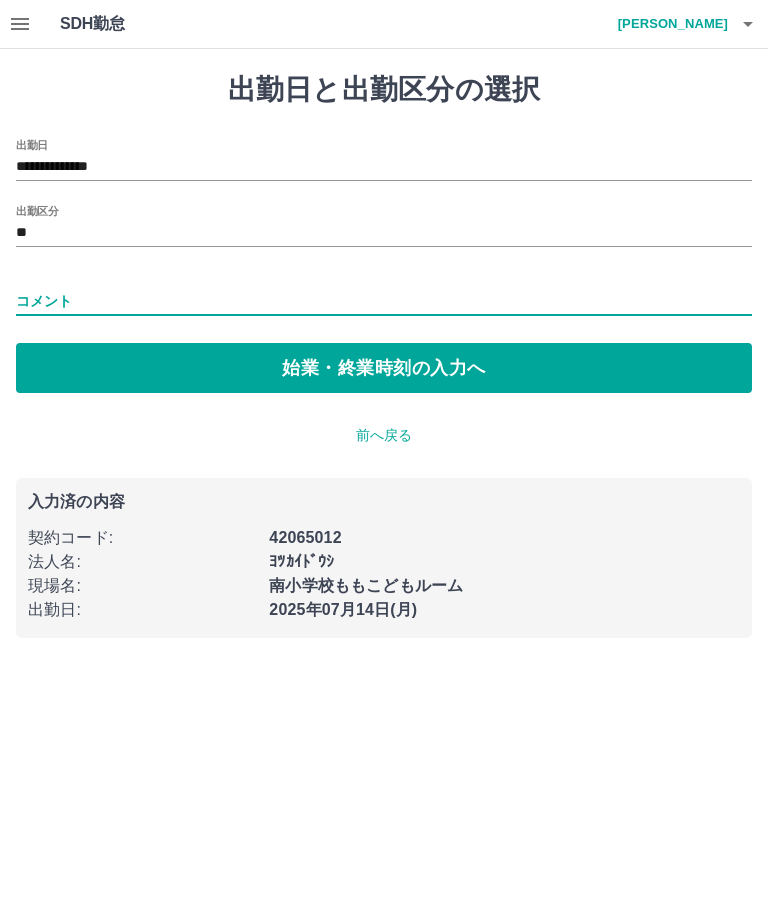 click on "始業・終業時刻の入力へ" at bounding box center (384, 368) 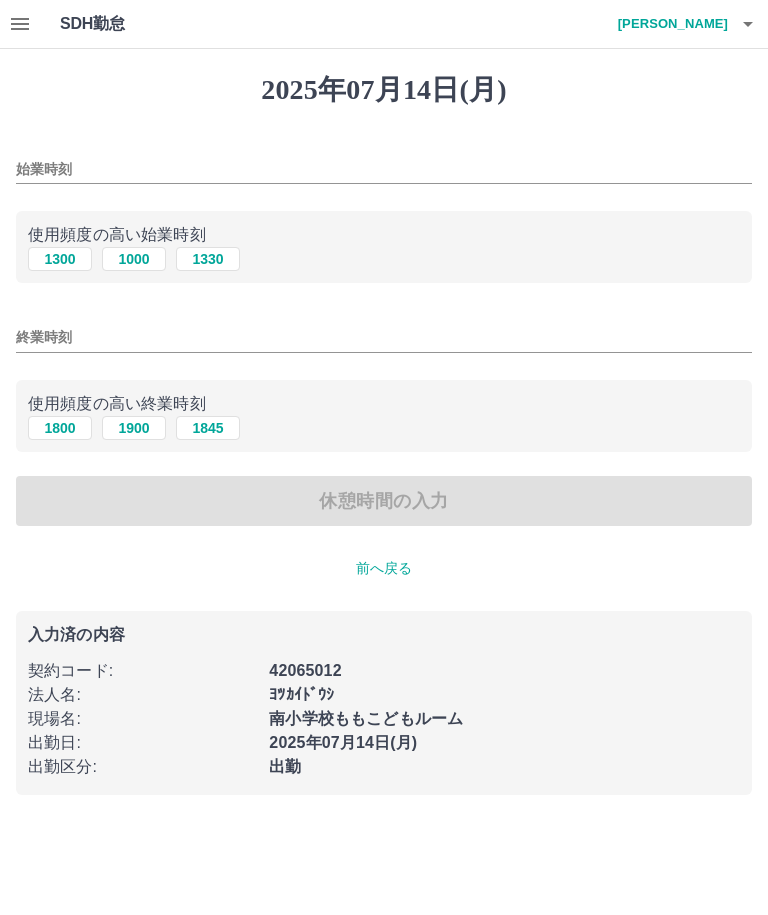 click on "始業時刻" at bounding box center (384, 169) 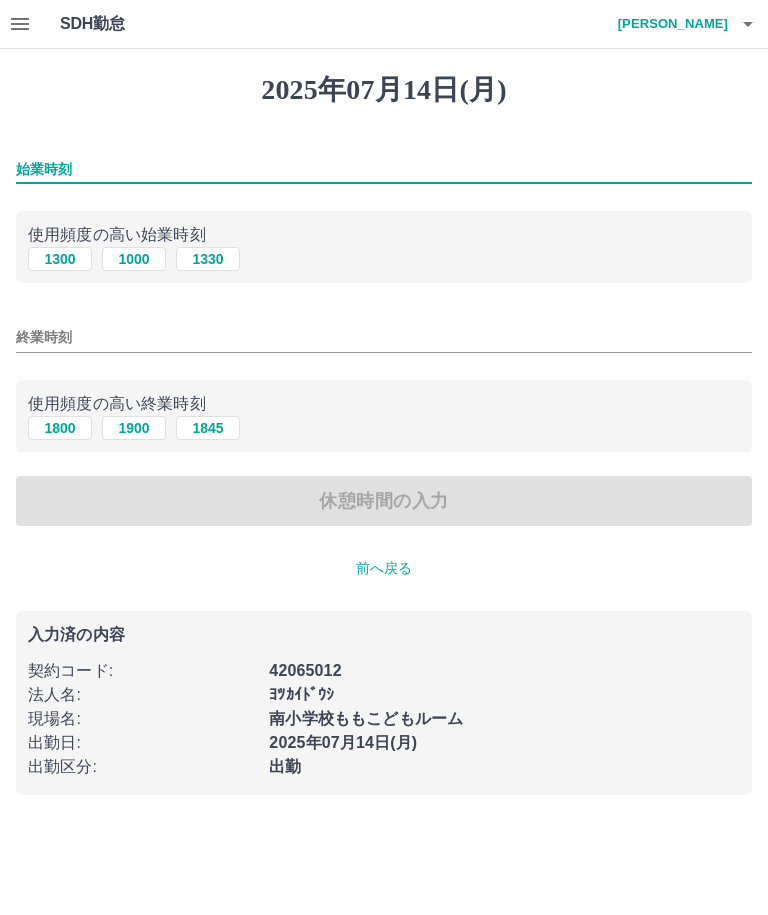 click on "1000" at bounding box center [134, 259] 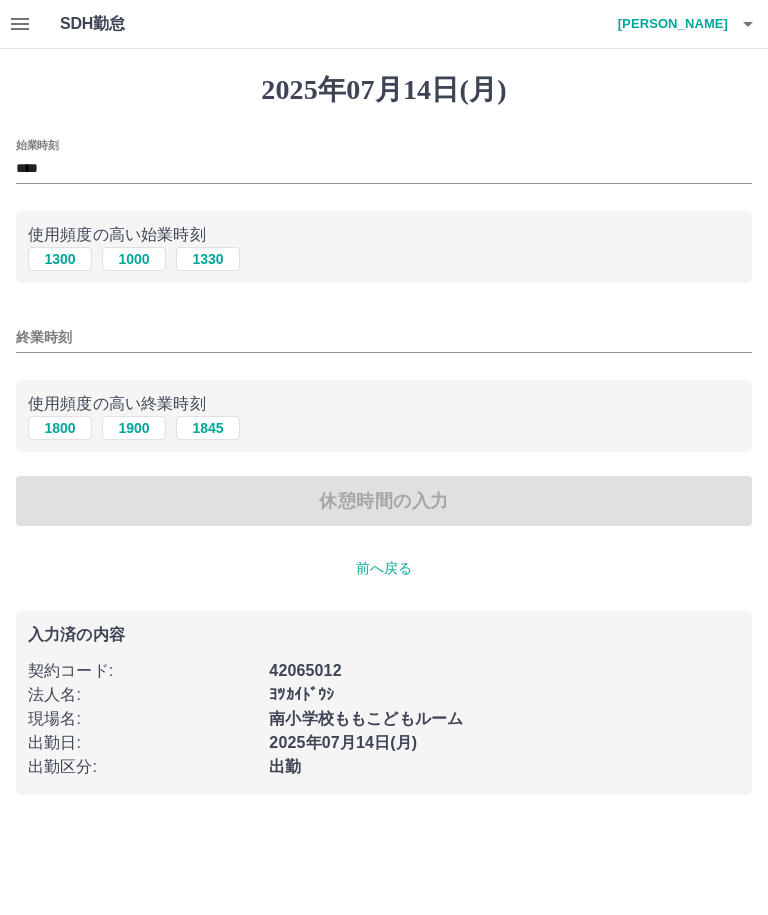click on "終業時刻" at bounding box center (384, 337) 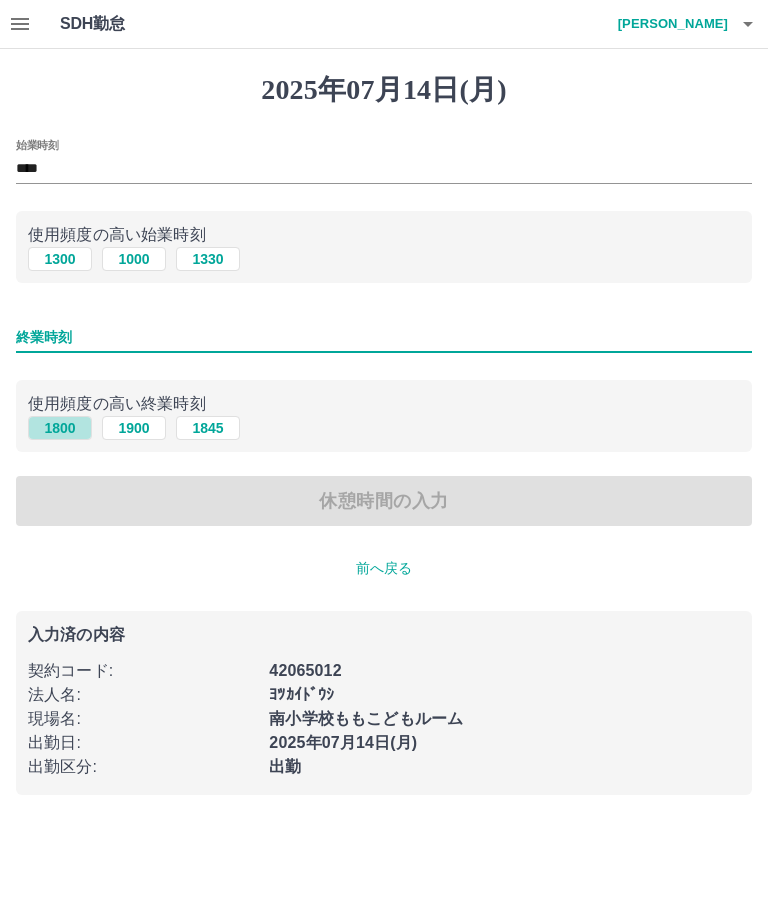 click on "1800" at bounding box center (60, 428) 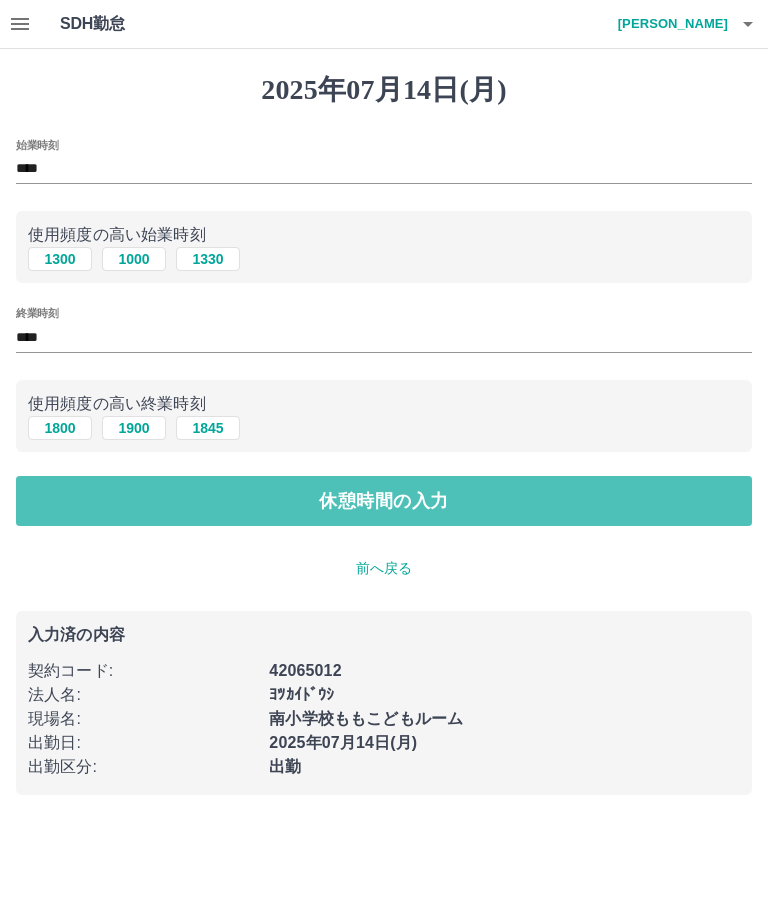 click on "休憩時間の入力" at bounding box center [384, 501] 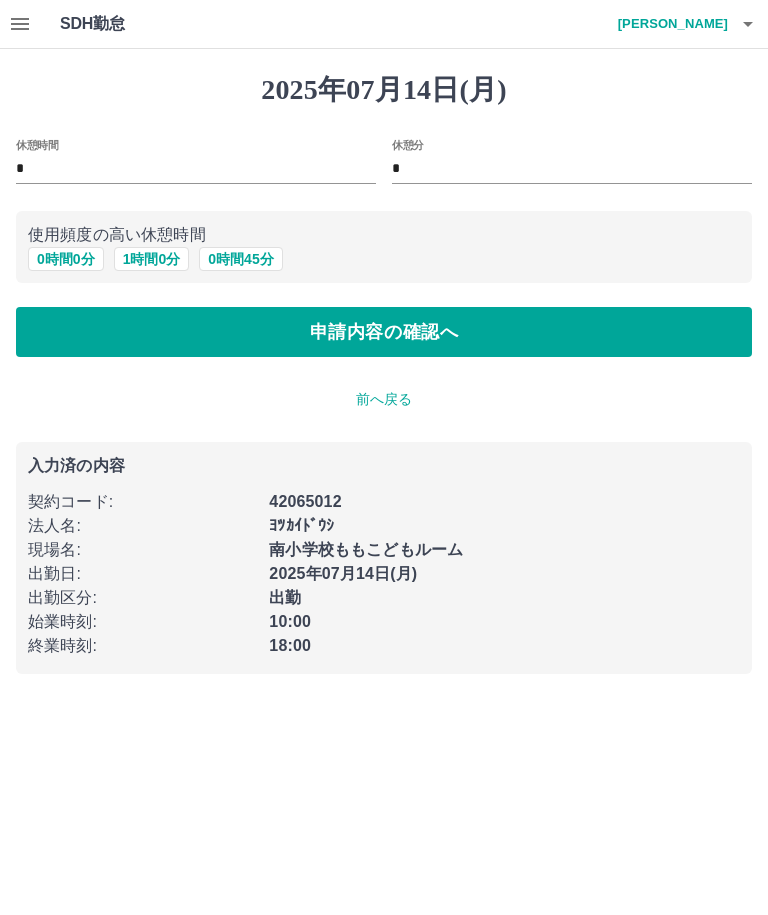 click on "0 時間 45 分" at bounding box center (240, 259) 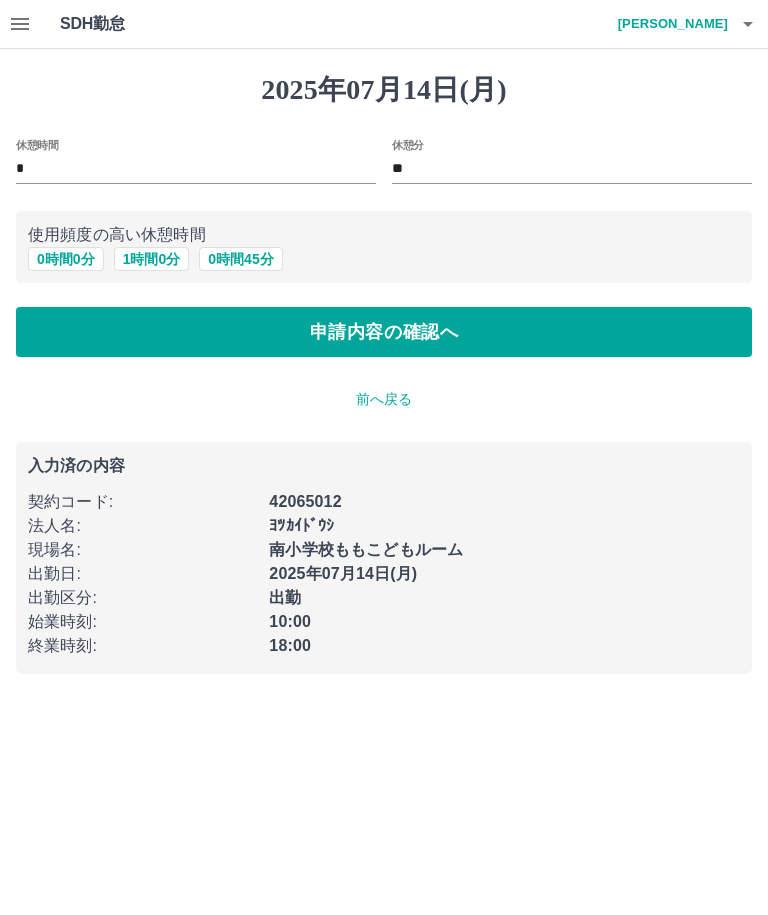 click on "申請内容の確認へ" at bounding box center (384, 332) 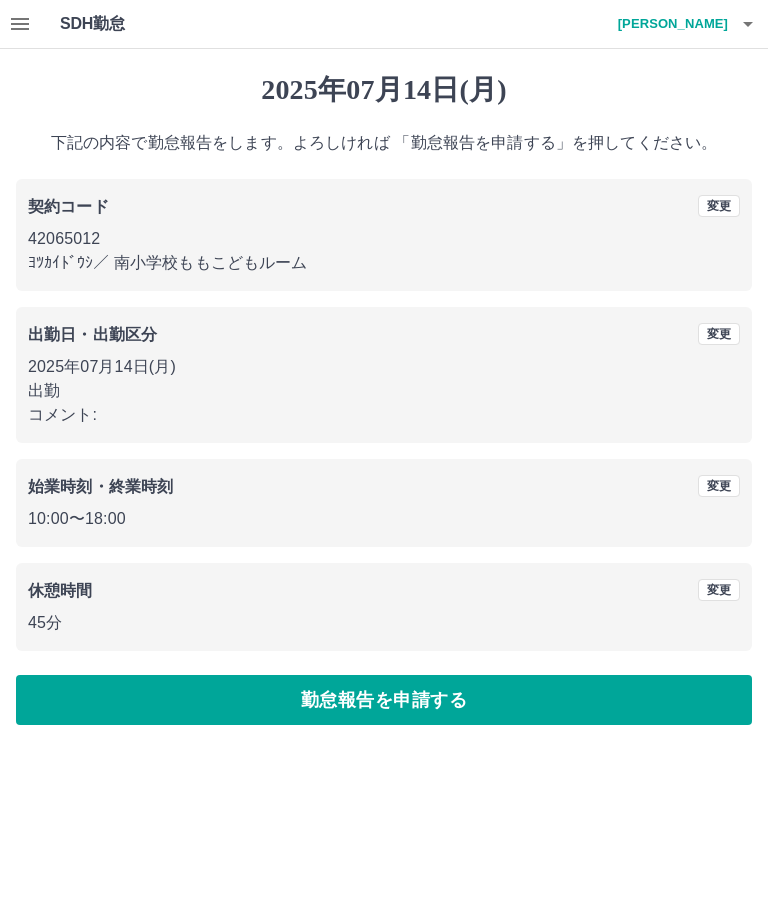 click on "コメント:" at bounding box center (384, 415) 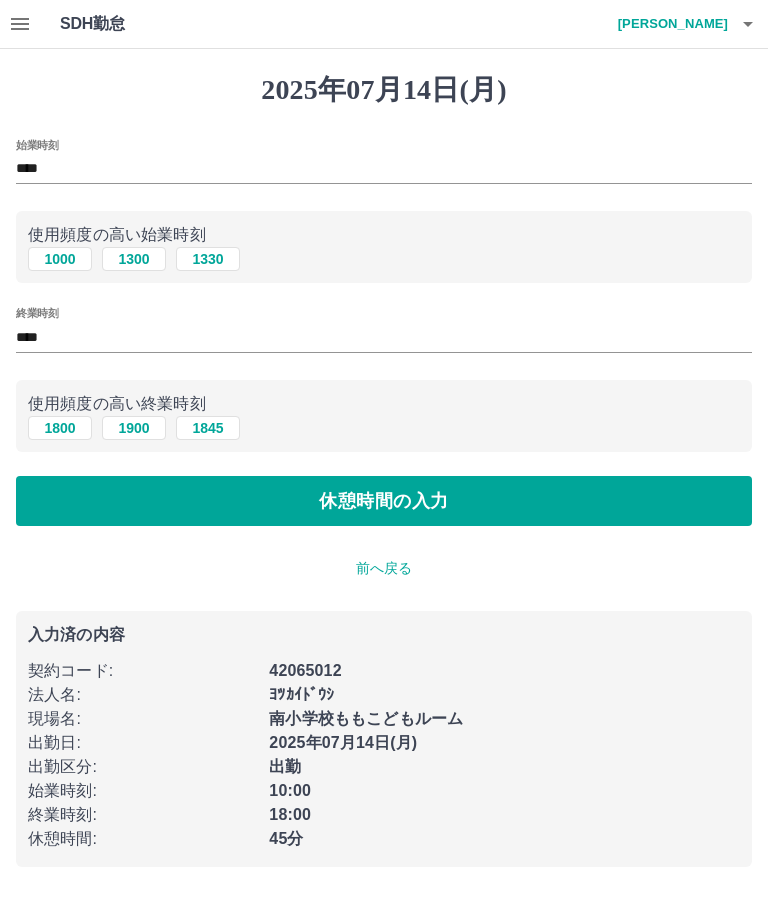 click on "****" at bounding box center [384, 169] 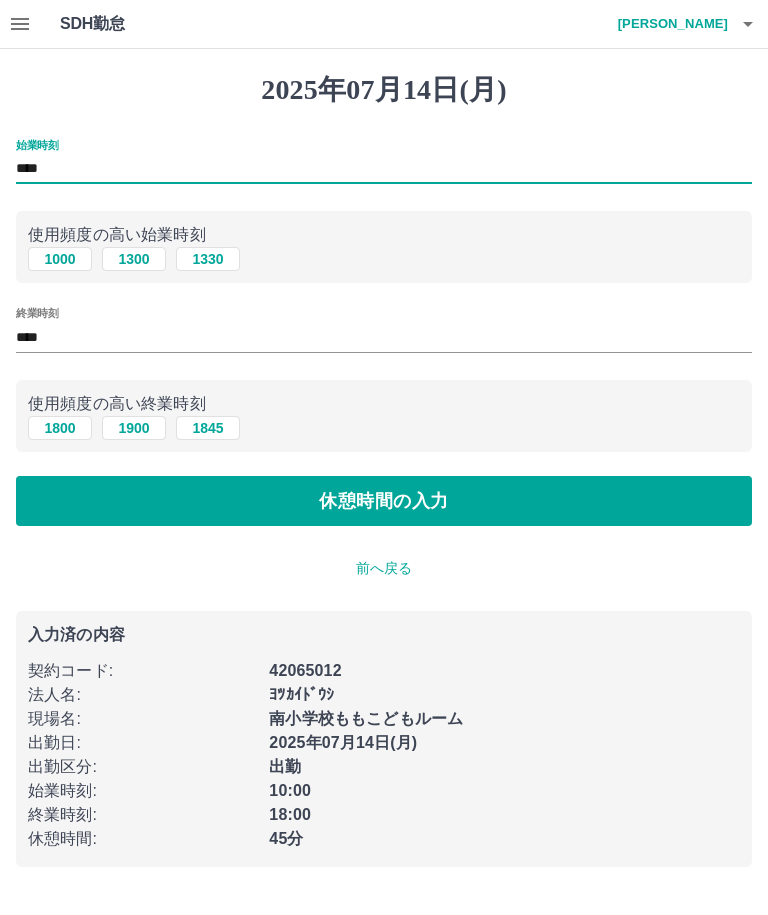 click on "****" at bounding box center [384, 169] 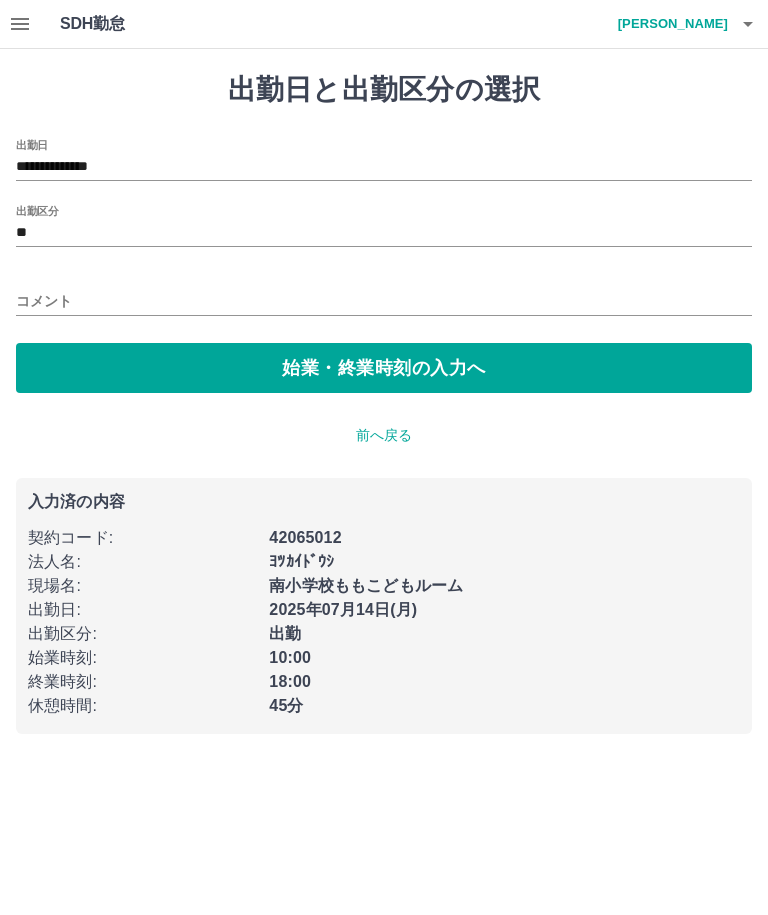click on "コメント" at bounding box center [384, 301] 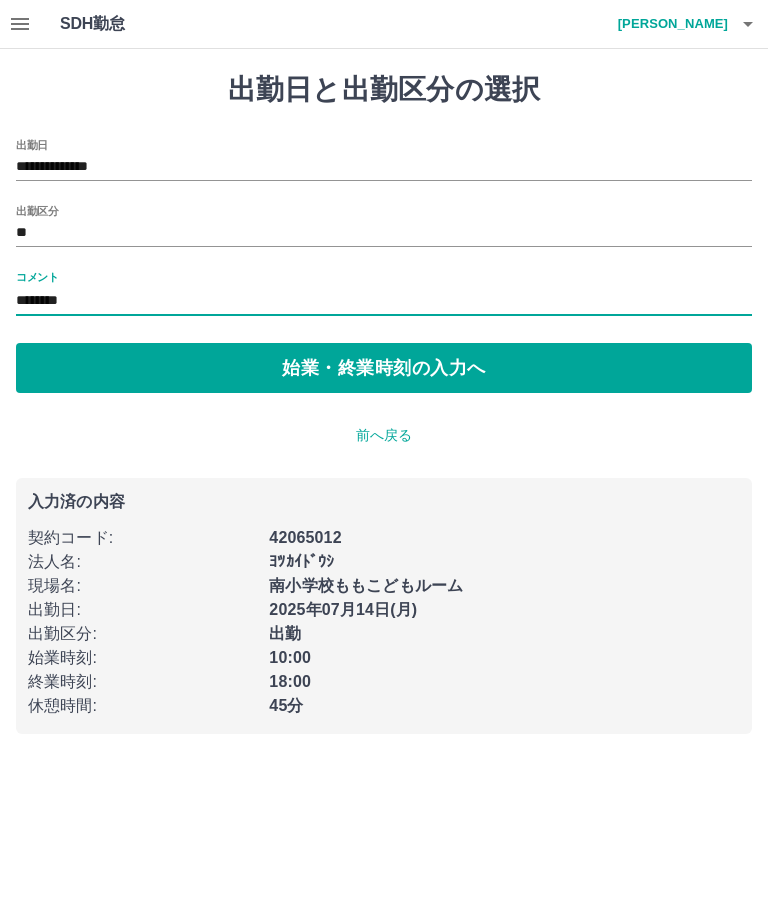 type on "********" 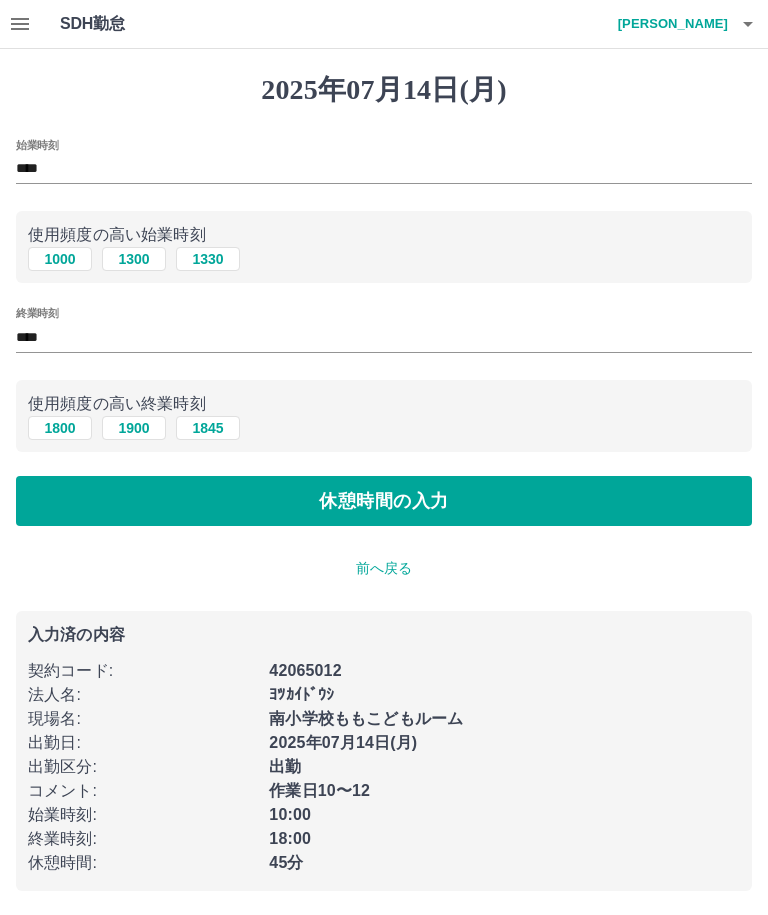 click on "1000" at bounding box center [60, 259] 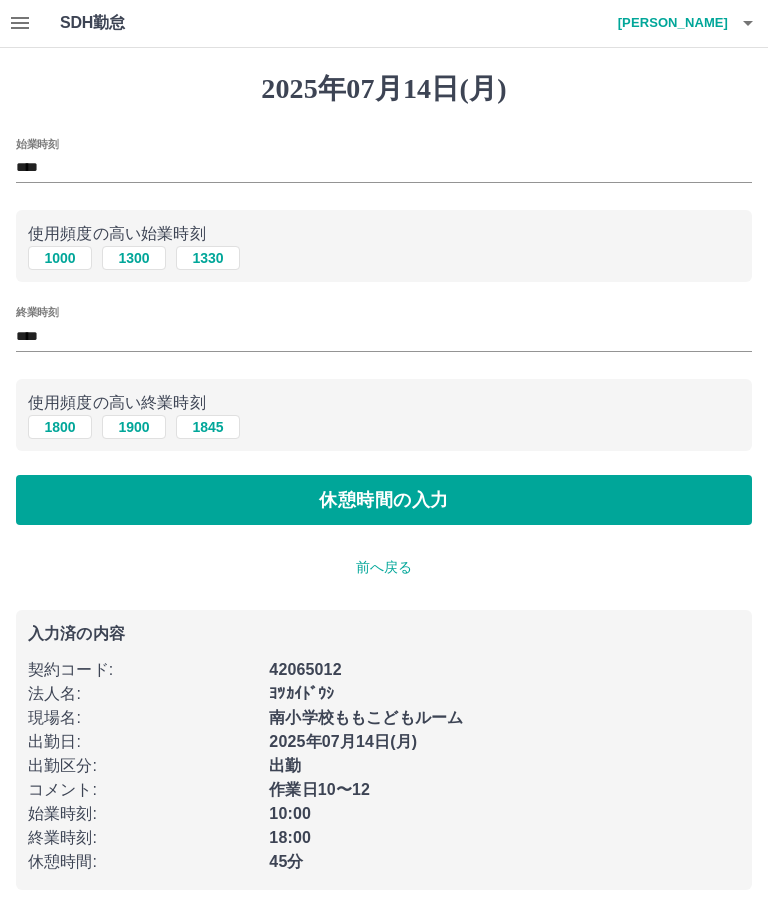click on "休憩時間の入力" at bounding box center [384, 501] 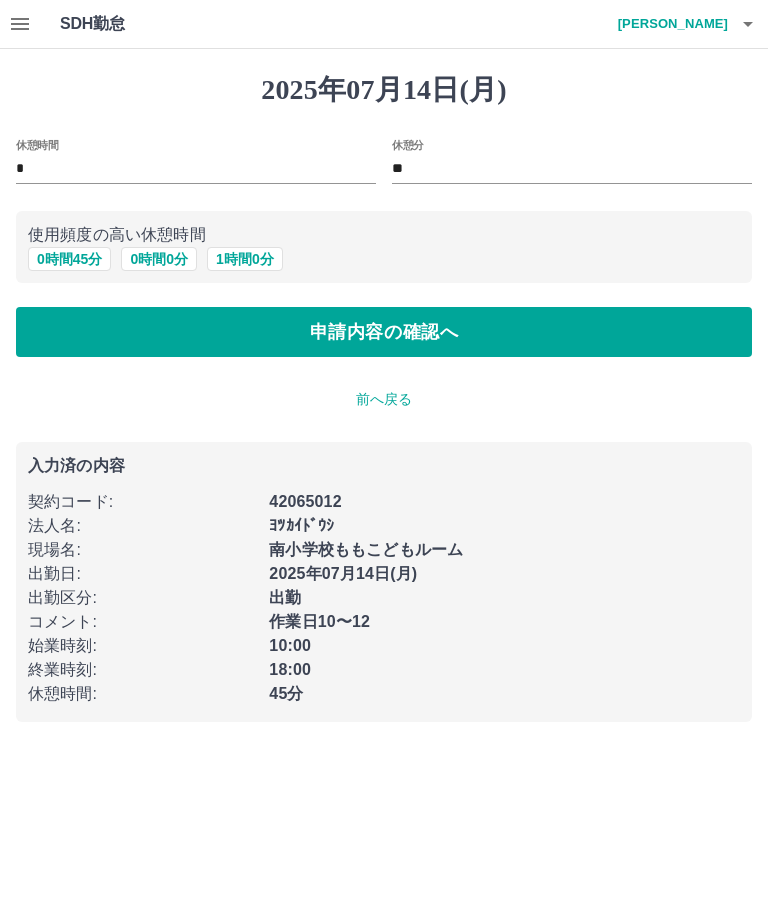 click on "申請内容の確認へ" at bounding box center (384, 332) 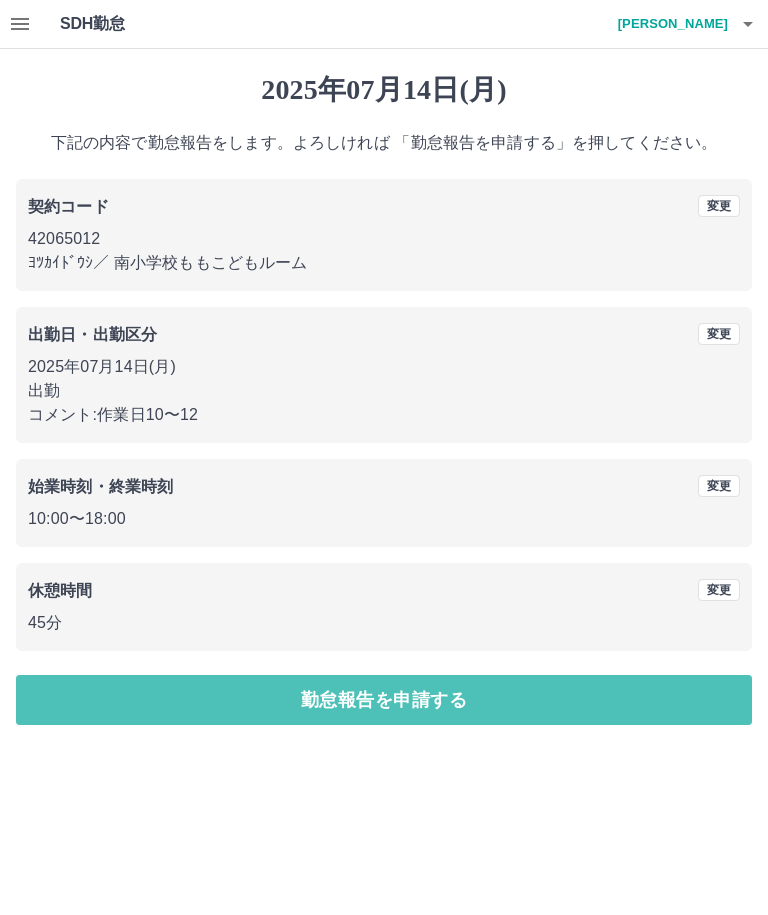 click on "勤怠報告を申請する" at bounding box center [384, 700] 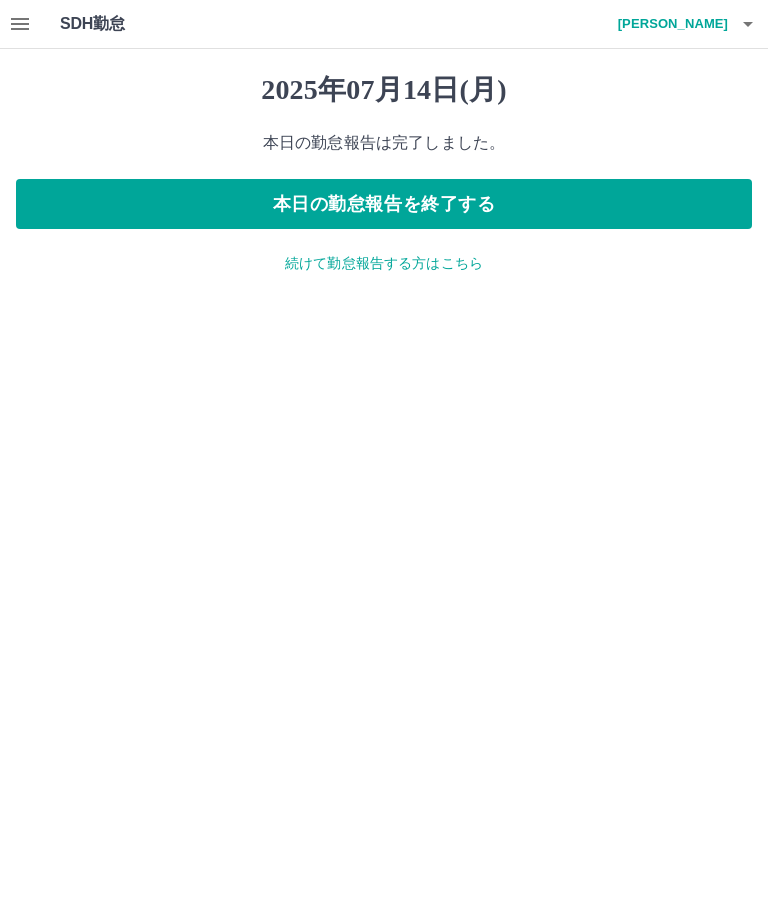 click on "続けて勤怠報告する方はこちら" at bounding box center (384, 263) 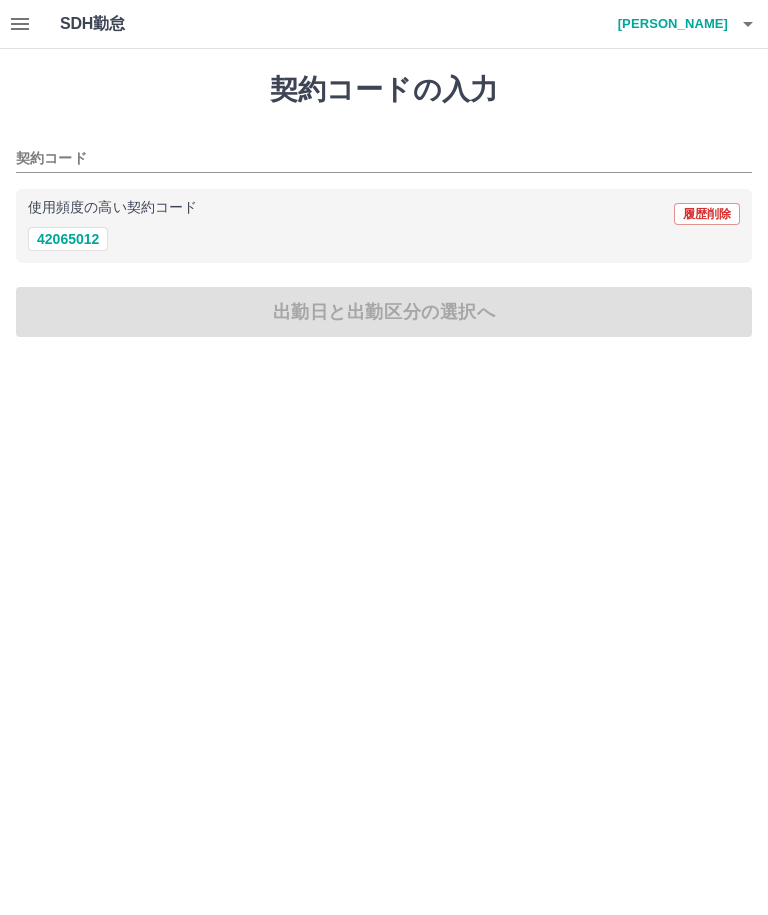 click on "42065012" at bounding box center (68, 239) 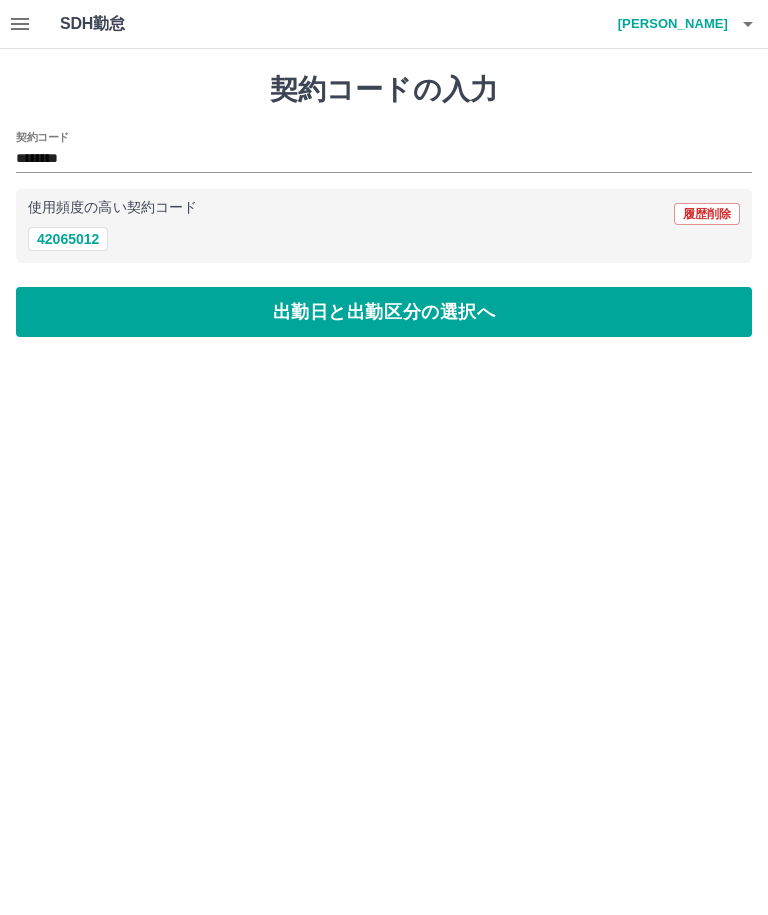 click on "出勤日と出勤区分の選択へ" at bounding box center [384, 312] 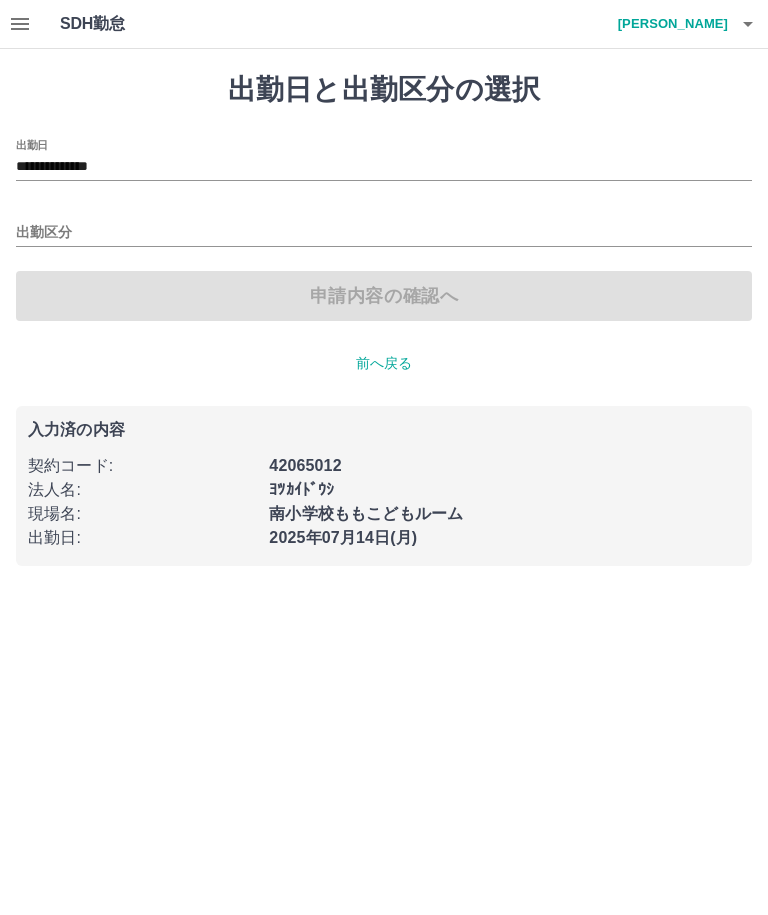 click on "出勤区分" at bounding box center [384, 233] 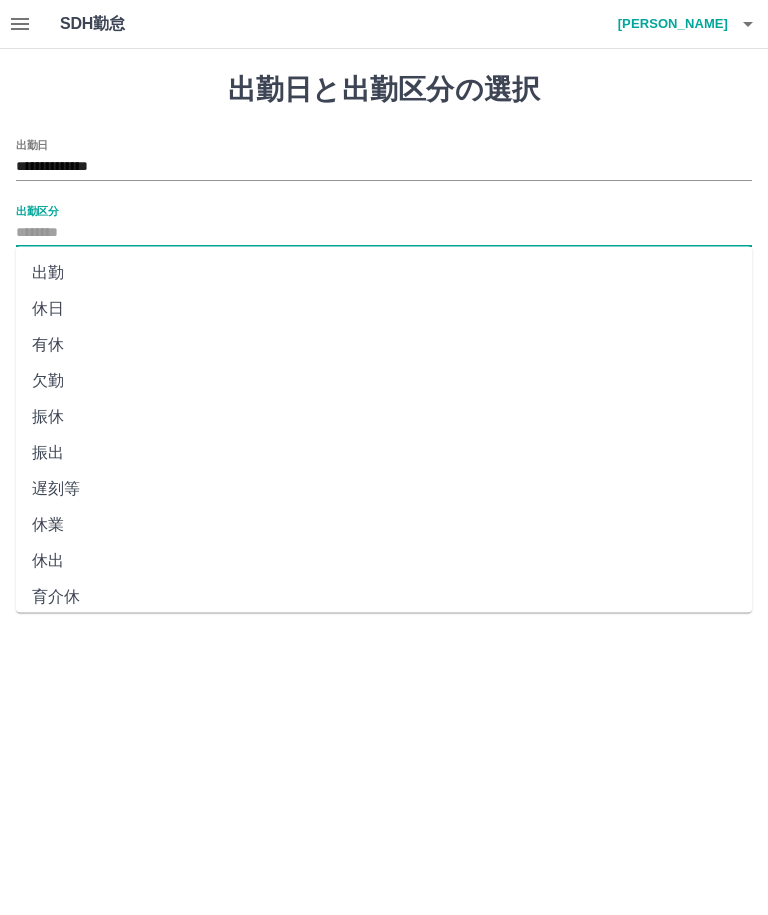 click on "休日" at bounding box center [384, 309] 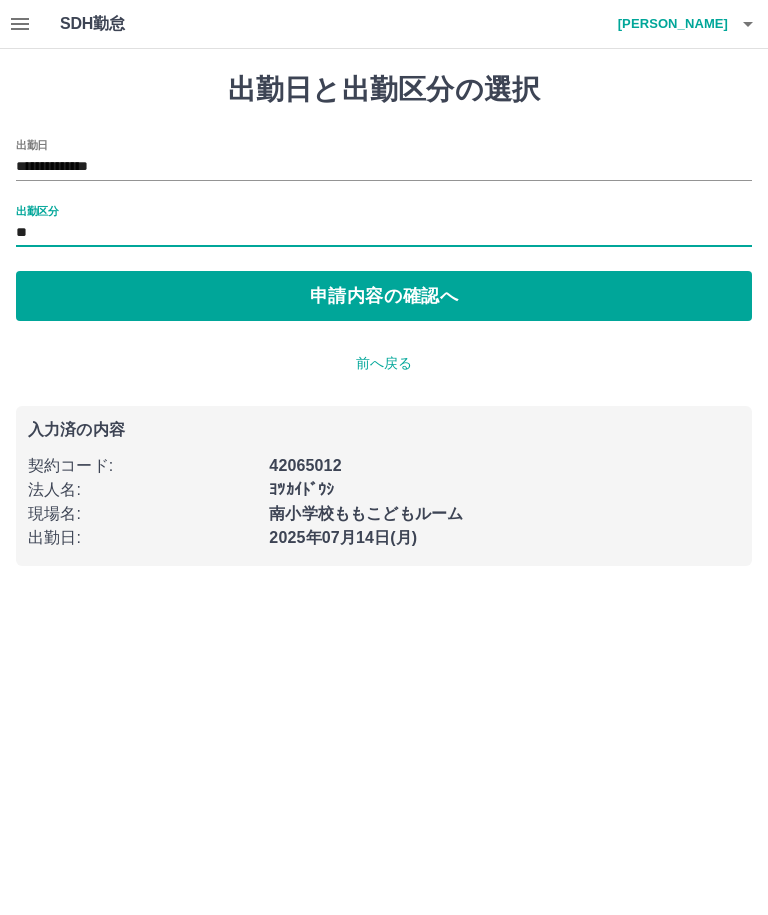 click on "申請内容の確認へ" at bounding box center (384, 296) 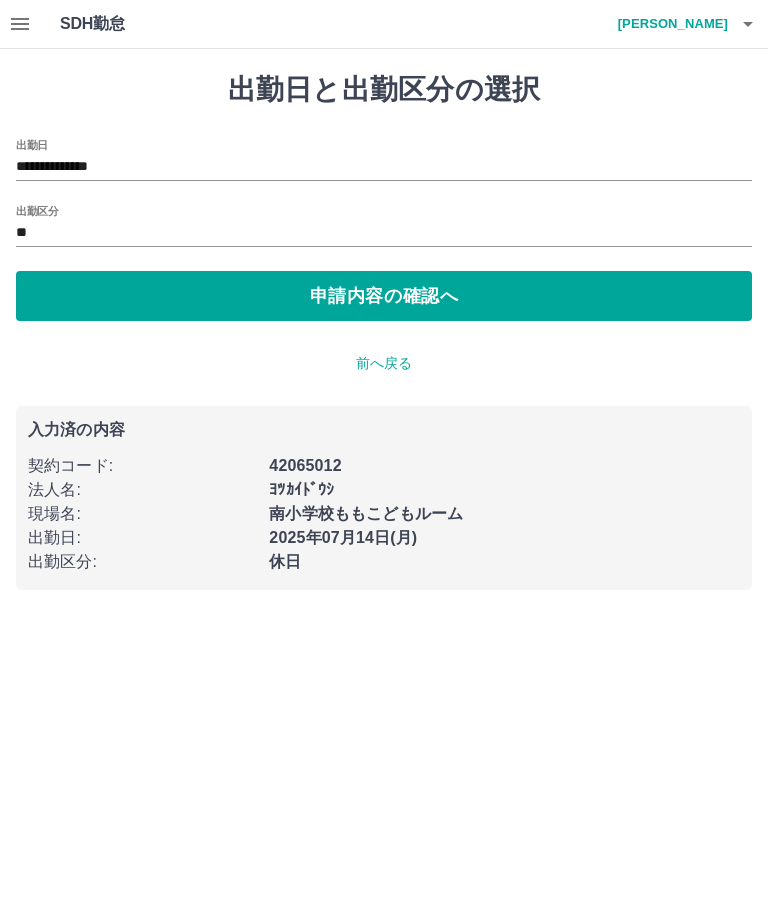click on "**" at bounding box center [384, 233] 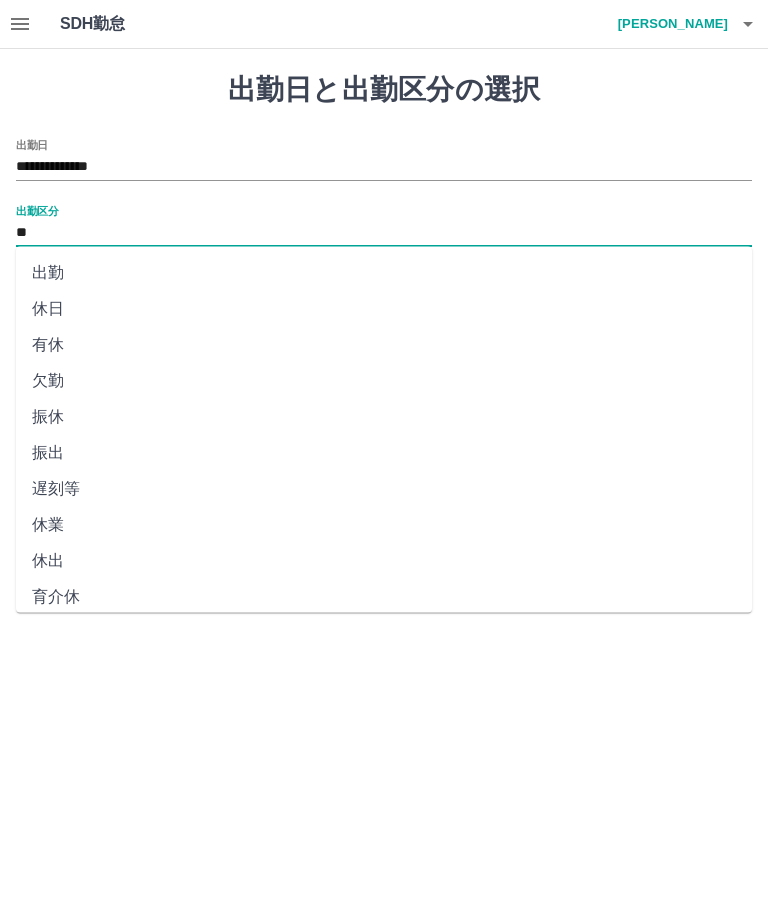 click on "出勤区分 **" at bounding box center (384, 226) 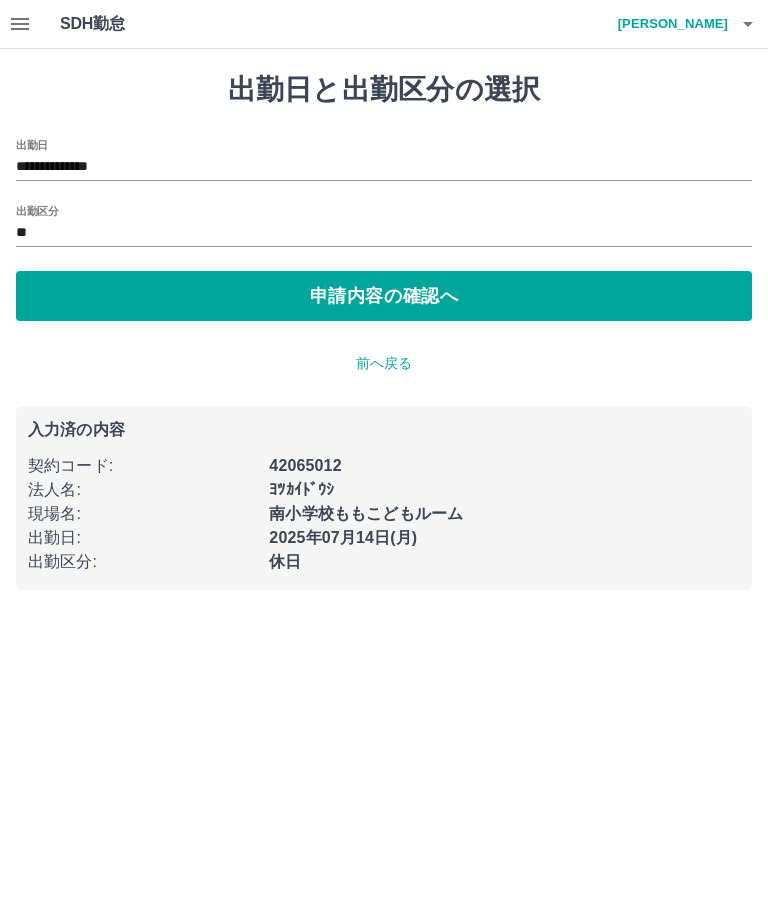 click on "前へ戻る" at bounding box center [384, 363] 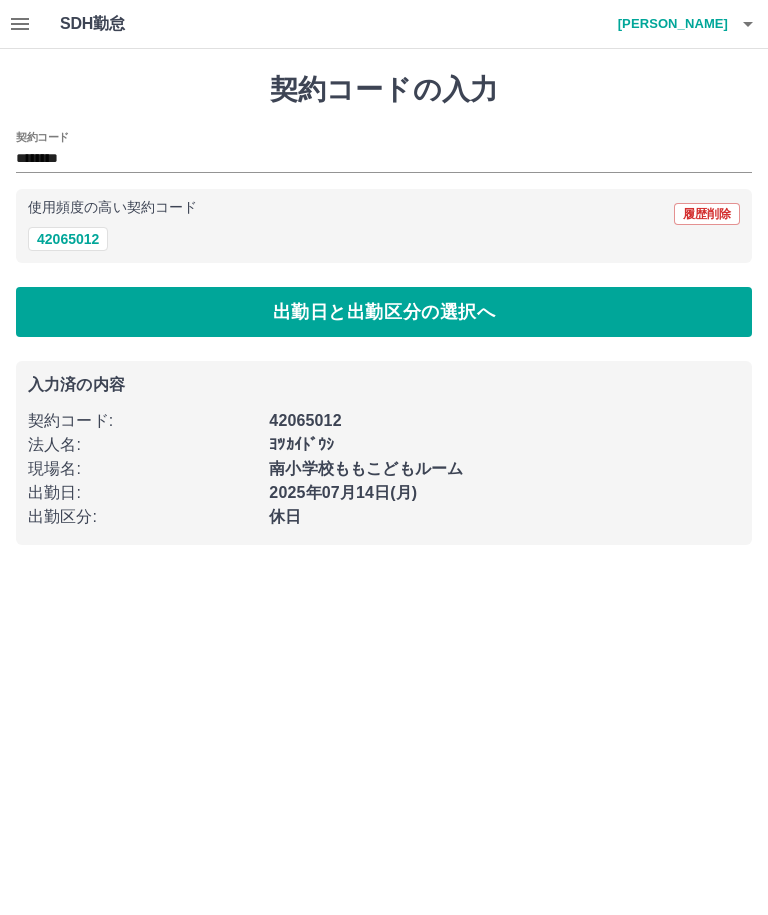 click on "休日" at bounding box center (498, 511) 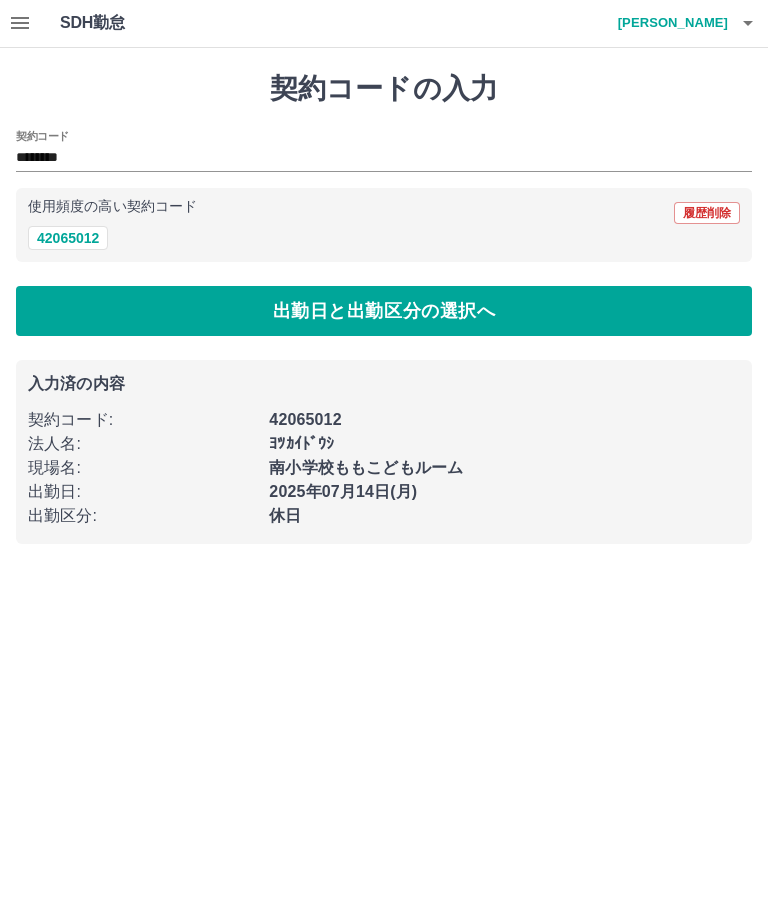 click on "履歴削除" at bounding box center [707, 214] 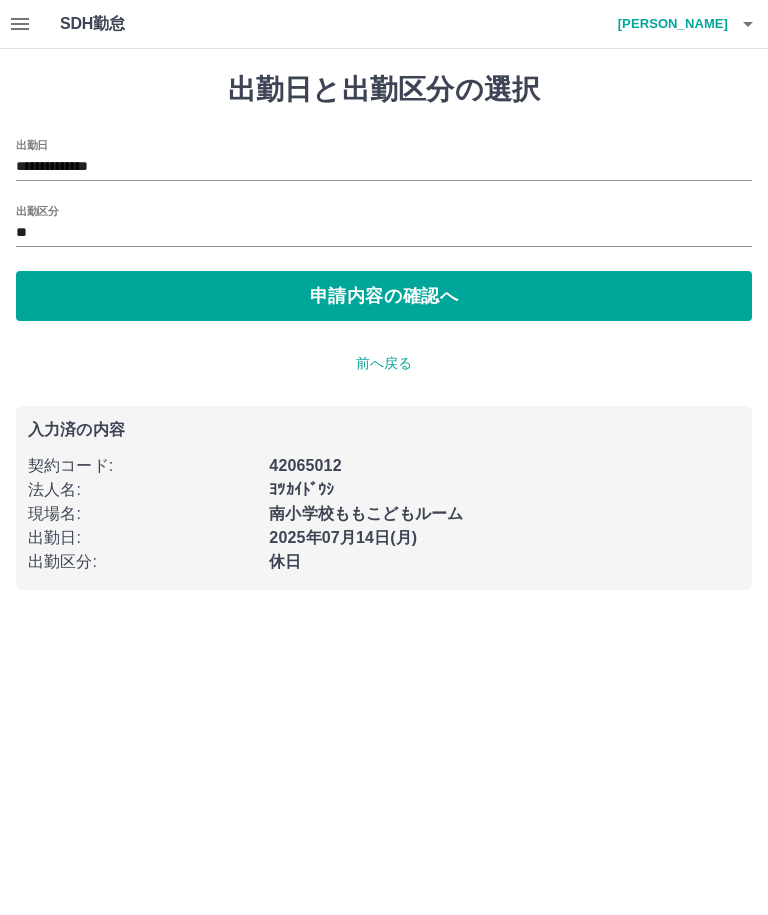 click on "**********" at bounding box center (384, 167) 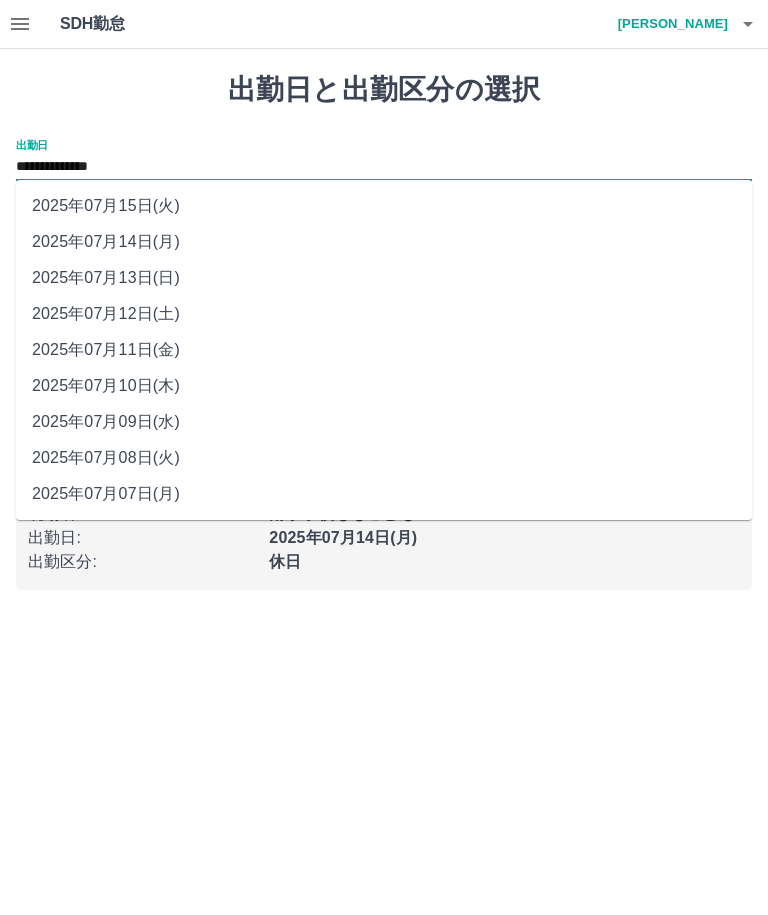 click on "2025年07月14日(月)" at bounding box center [384, 242] 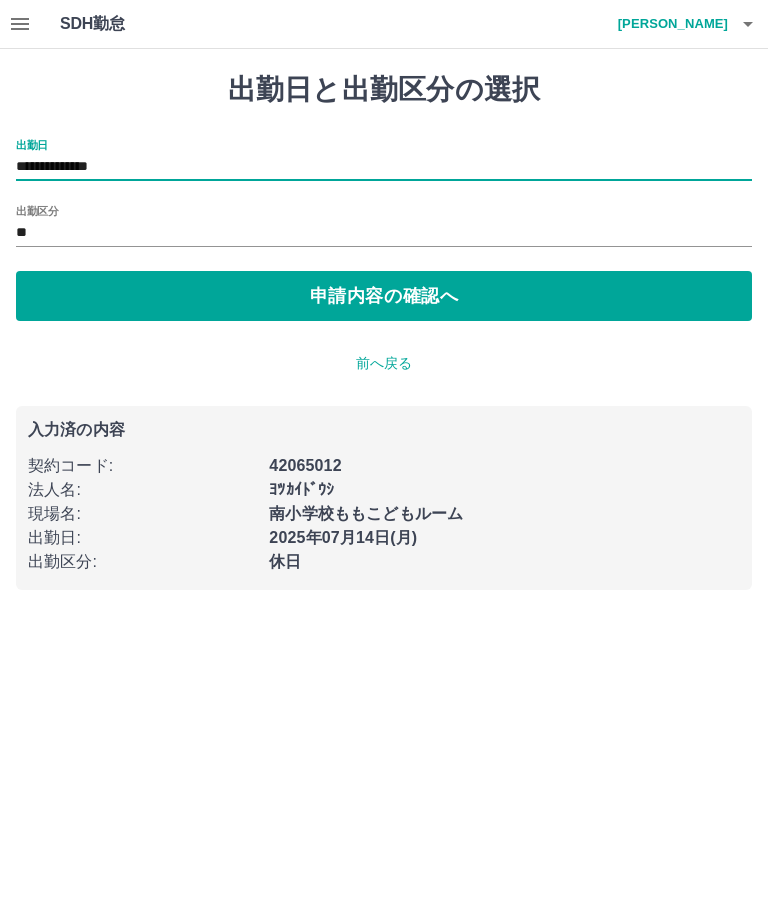click on "**" at bounding box center (384, 233) 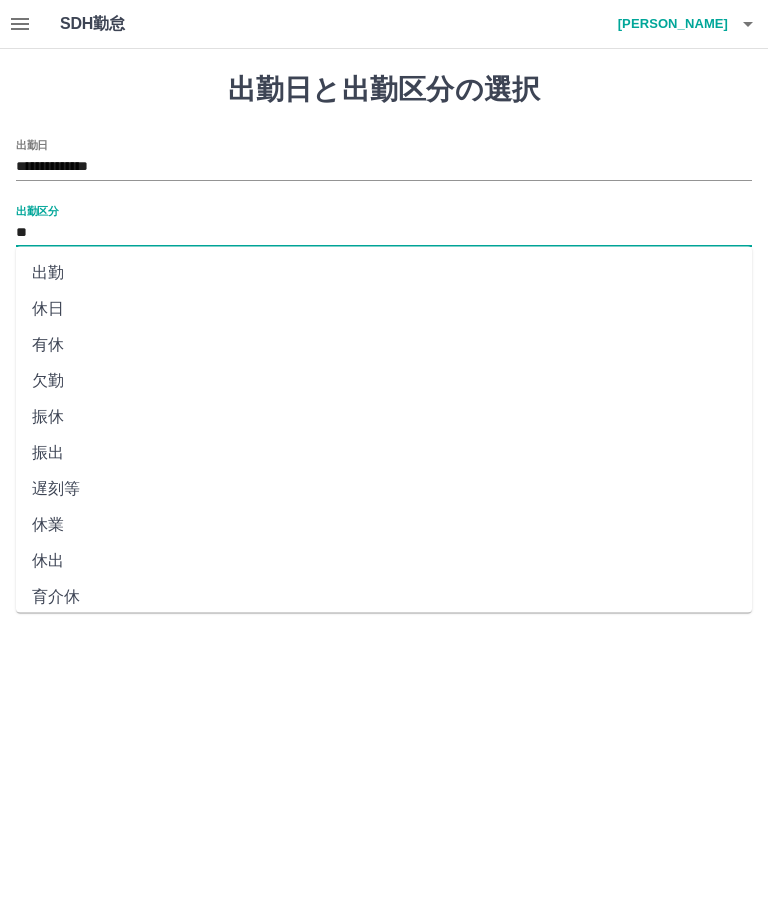 click on "**********" at bounding box center (384, 160) 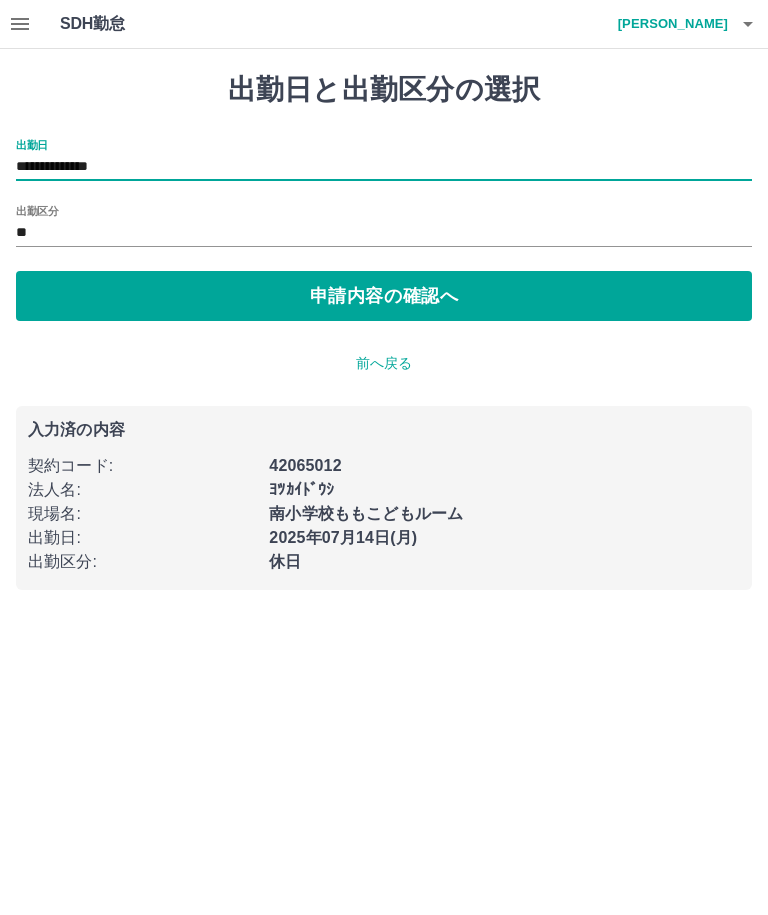 click on "**" at bounding box center [384, 233] 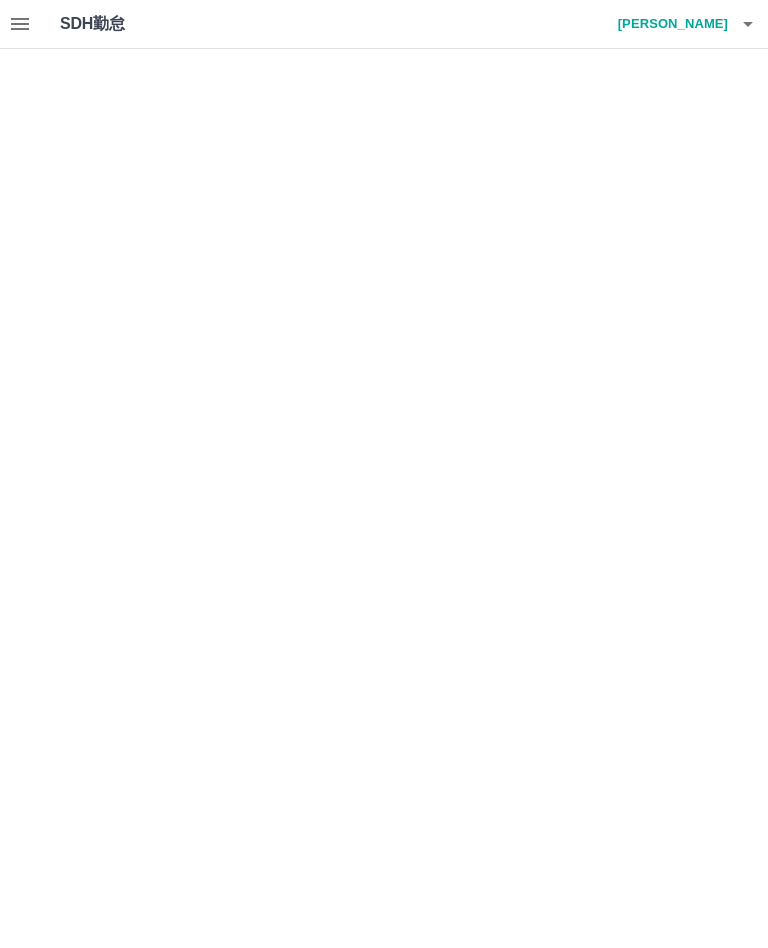scroll, scrollTop: 0, scrollLeft: 0, axis: both 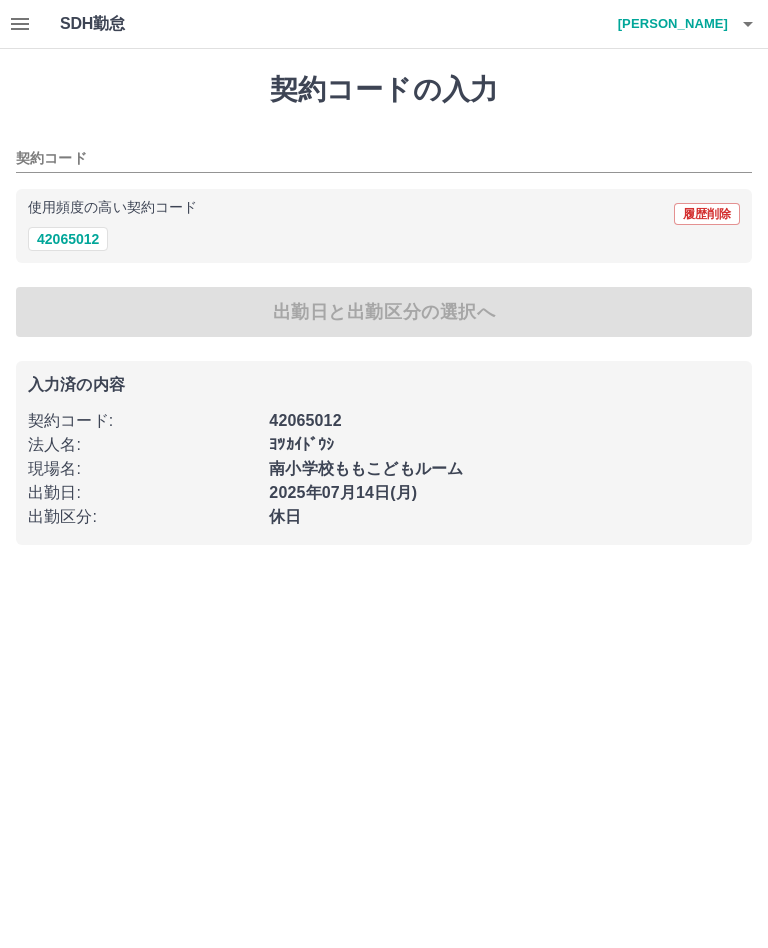 type on "********" 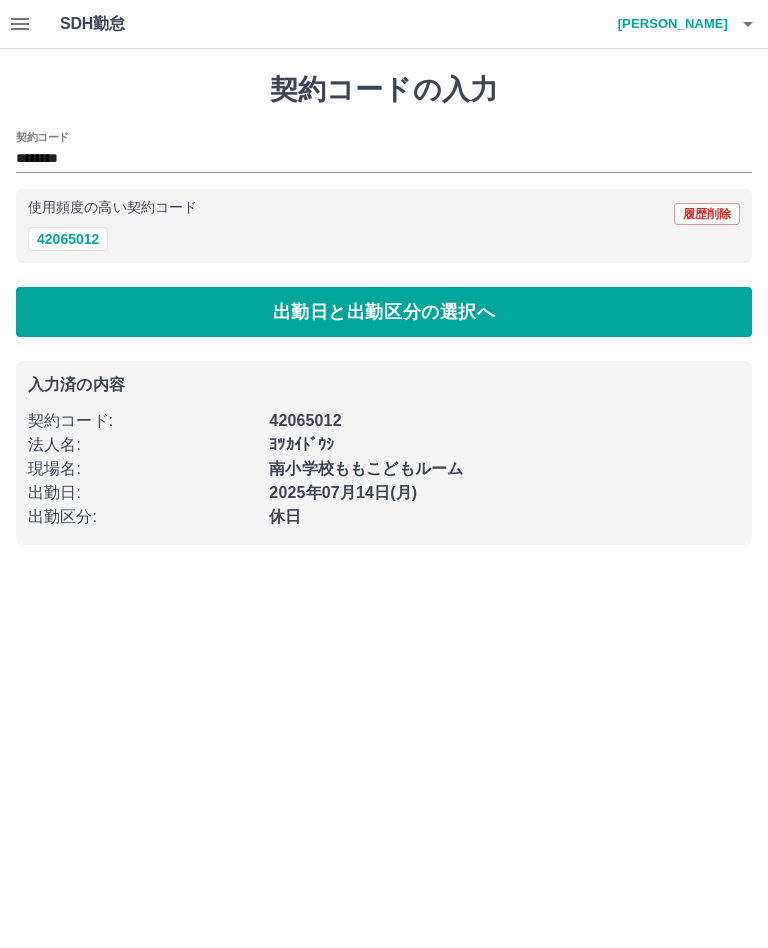 click on "42065012" at bounding box center [68, 239] 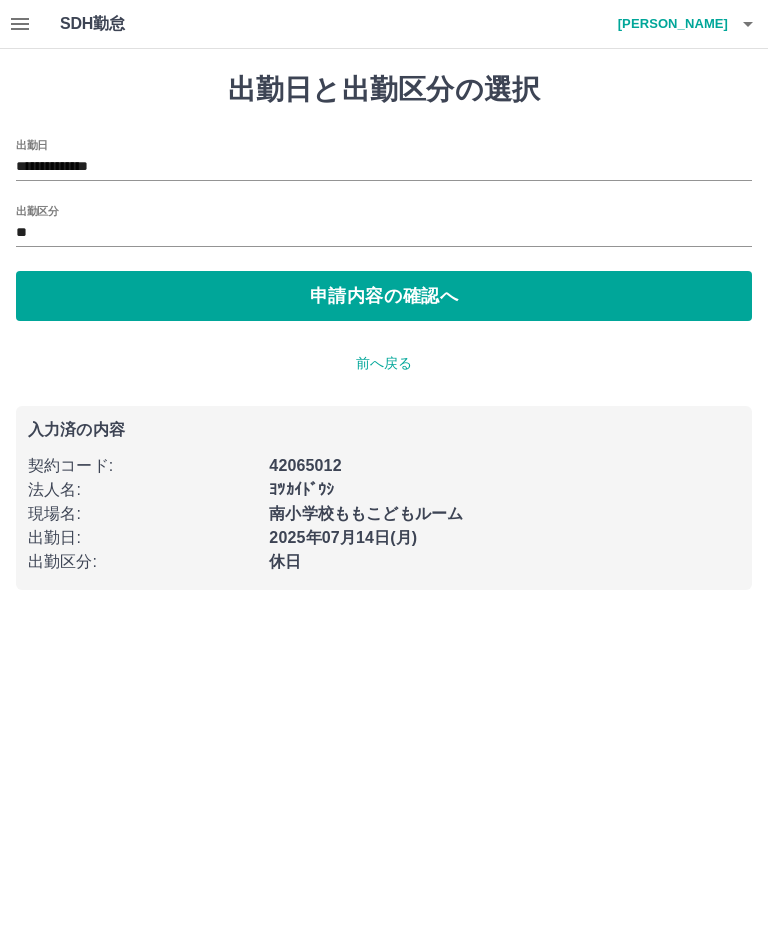 click on "**********" at bounding box center (384, 307) 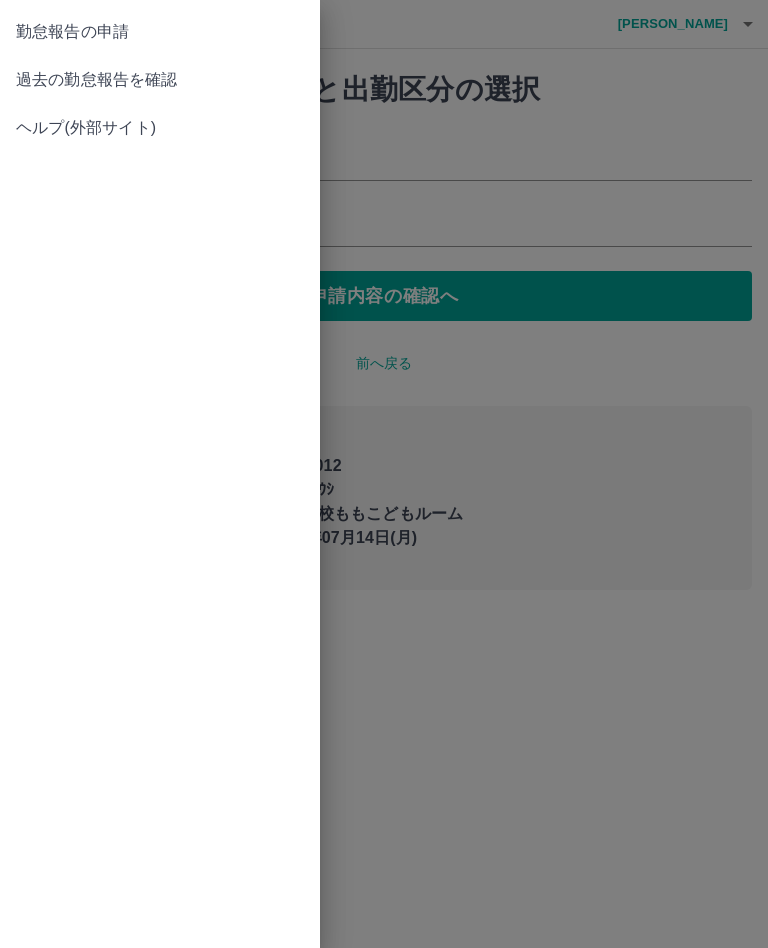 click at bounding box center [384, 474] 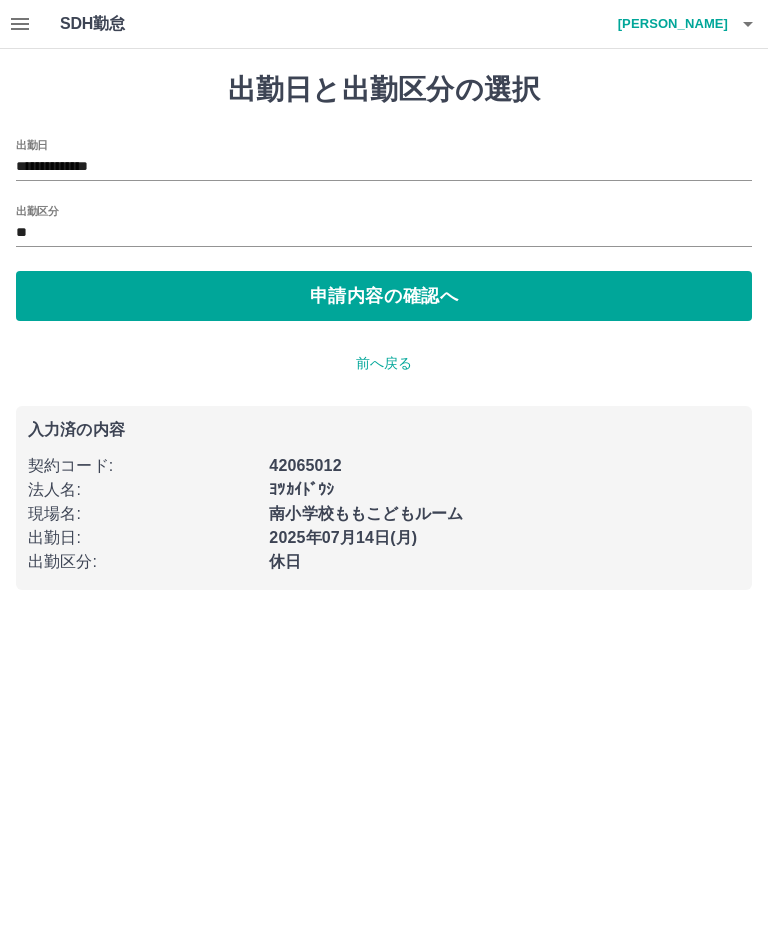 click on "出勤区分" at bounding box center [37, 210] 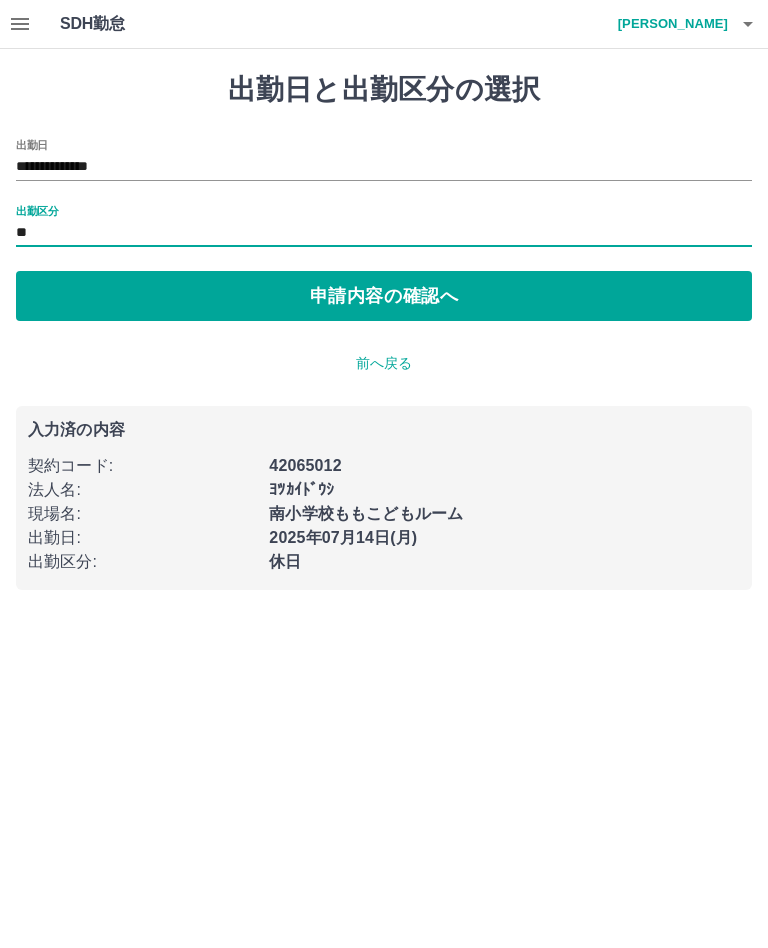 click on "申請内容の確認へ" at bounding box center (384, 296) 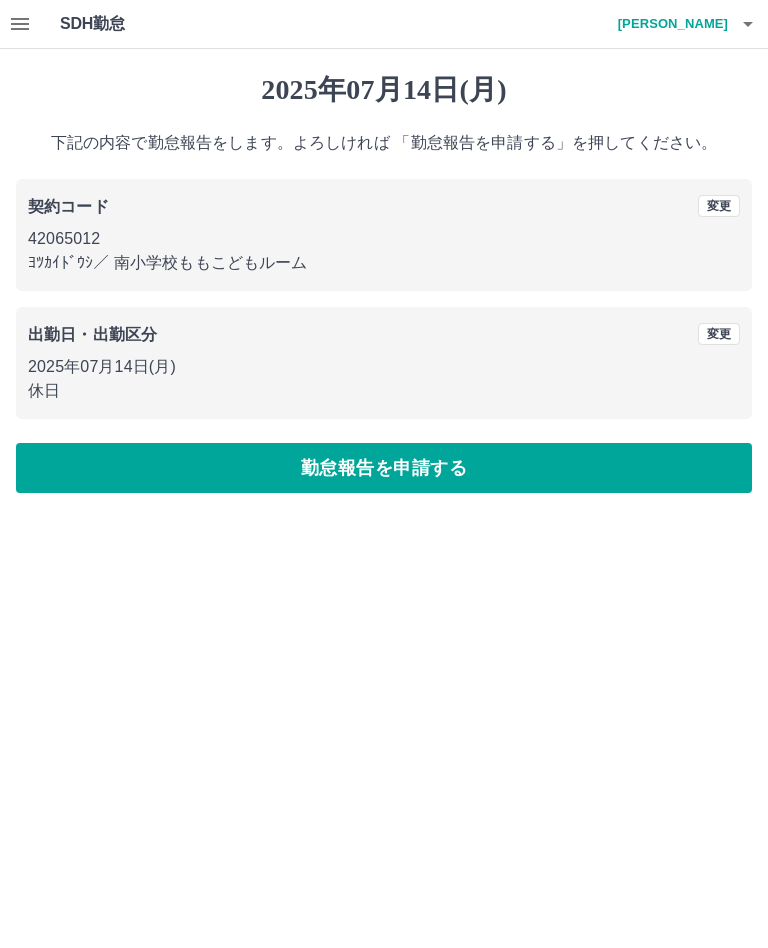 click on "変更" at bounding box center [719, 334] 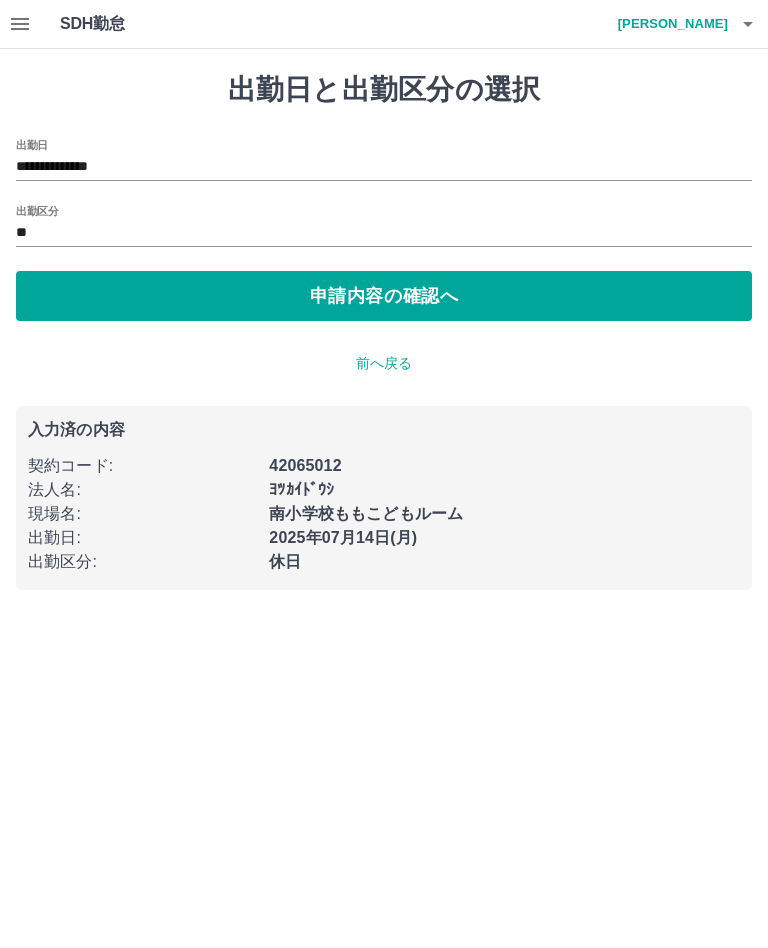 click on "**" at bounding box center [384, 233] 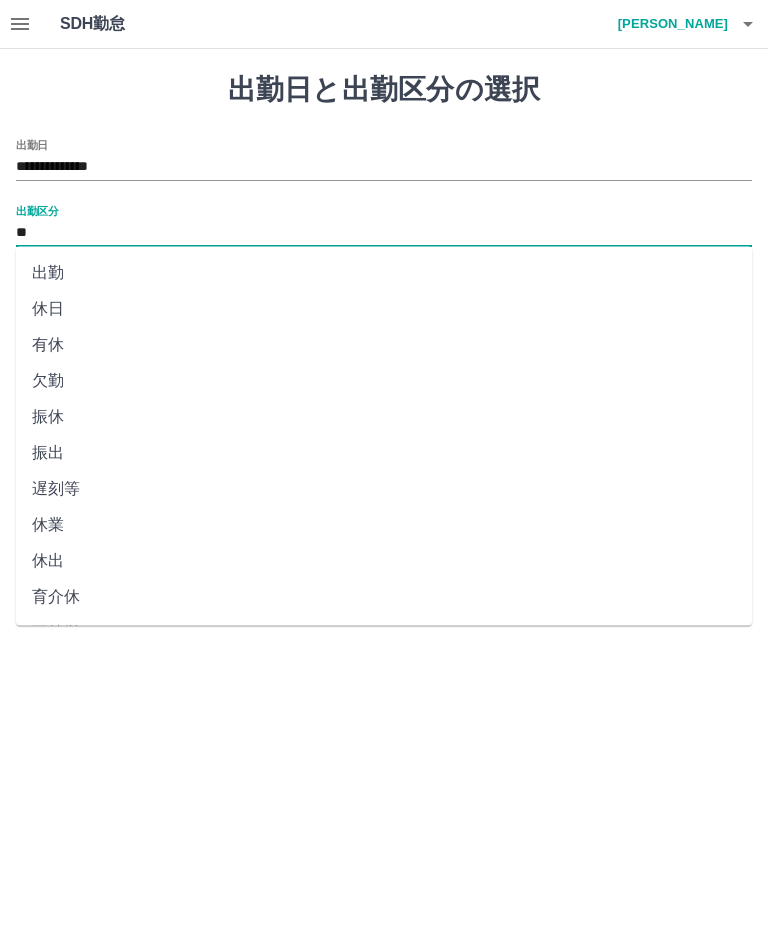 click on "出勤" at bounding box center [384, 273] 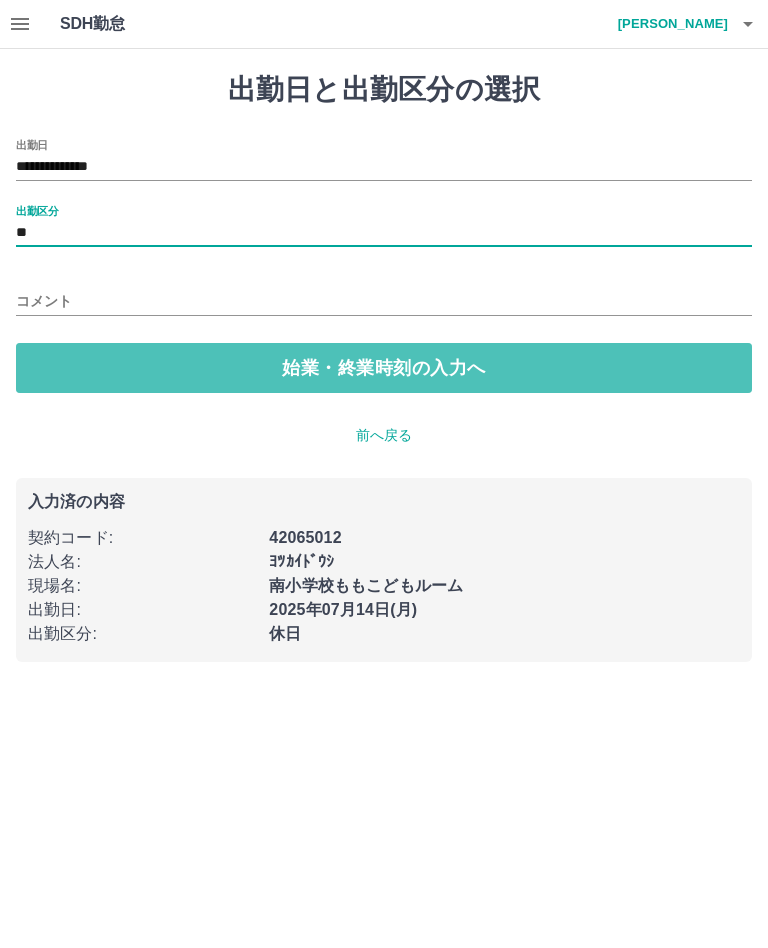 click on "始業・終業時刻の入力へ" at bounding box center (384, 368) 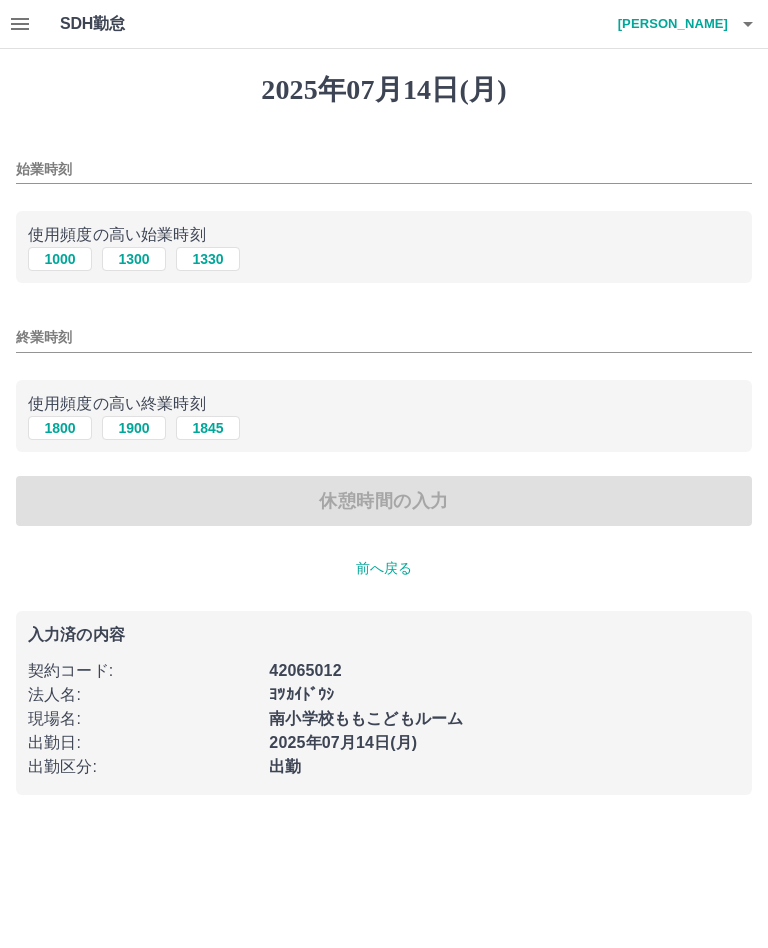 click on "1000" at bounding box center (60, 259) 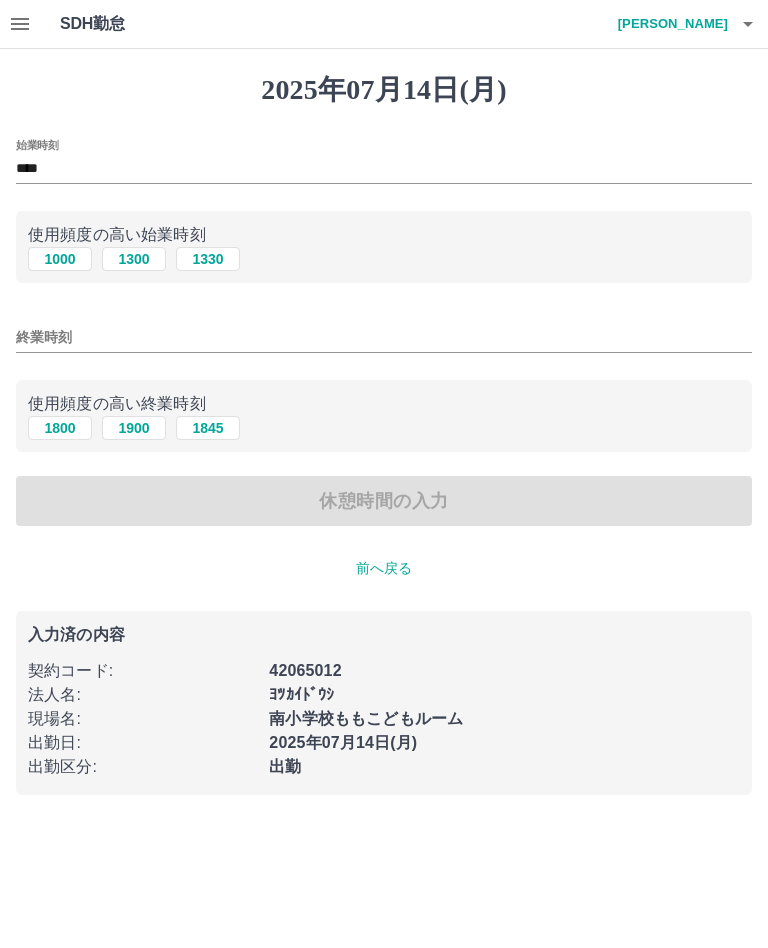 click on "終業時刻" at bounding box center (384, 337) 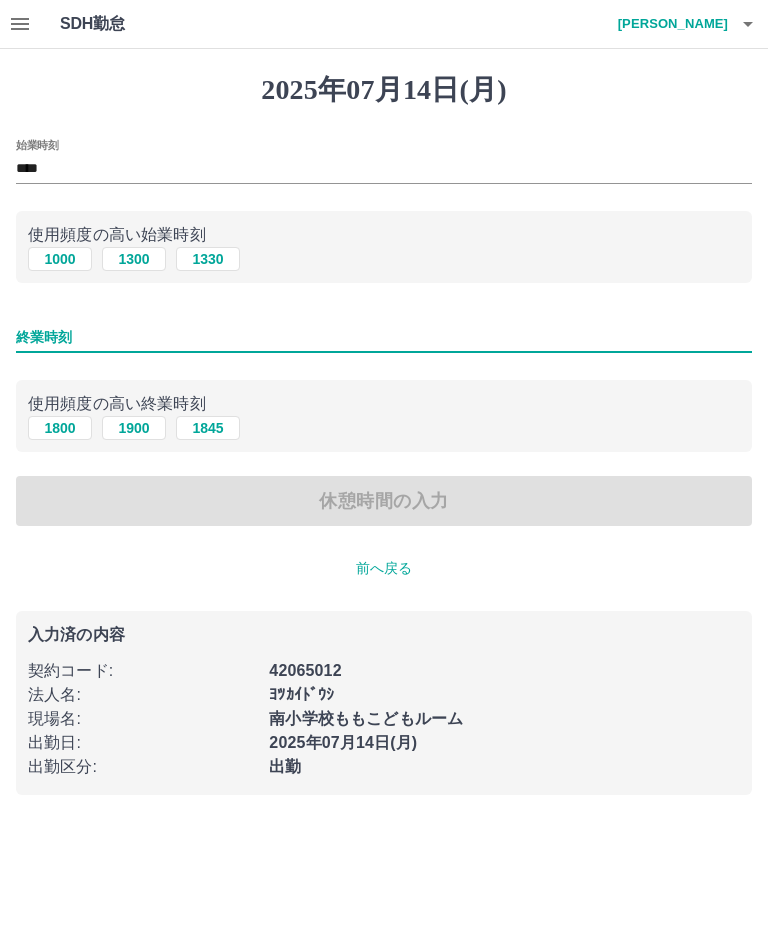 click on "1800" at bounding box center (60, 428) 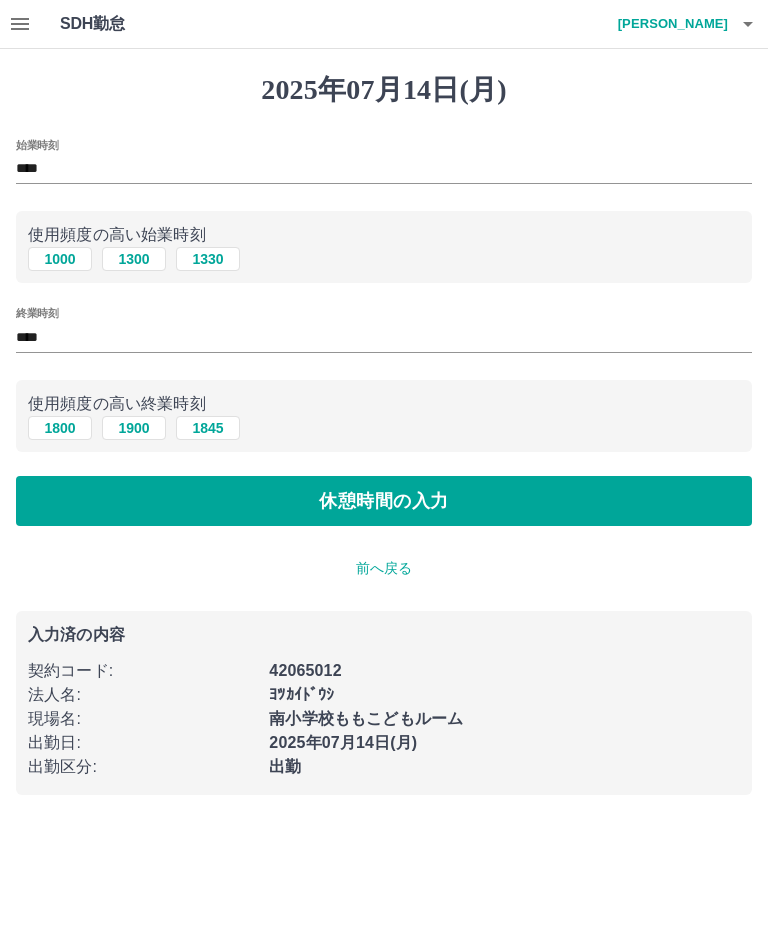 click on "休憩時間の入力" at bounding box center (384, 501) 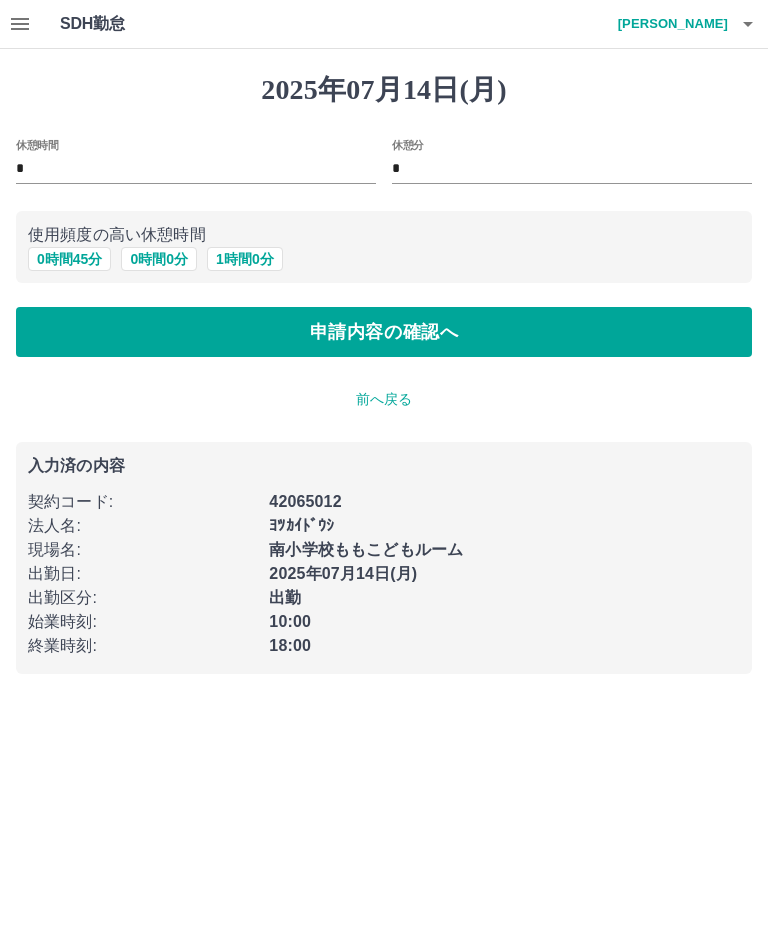 click on "0 時間 45 分" at bounding box center [69, 259] 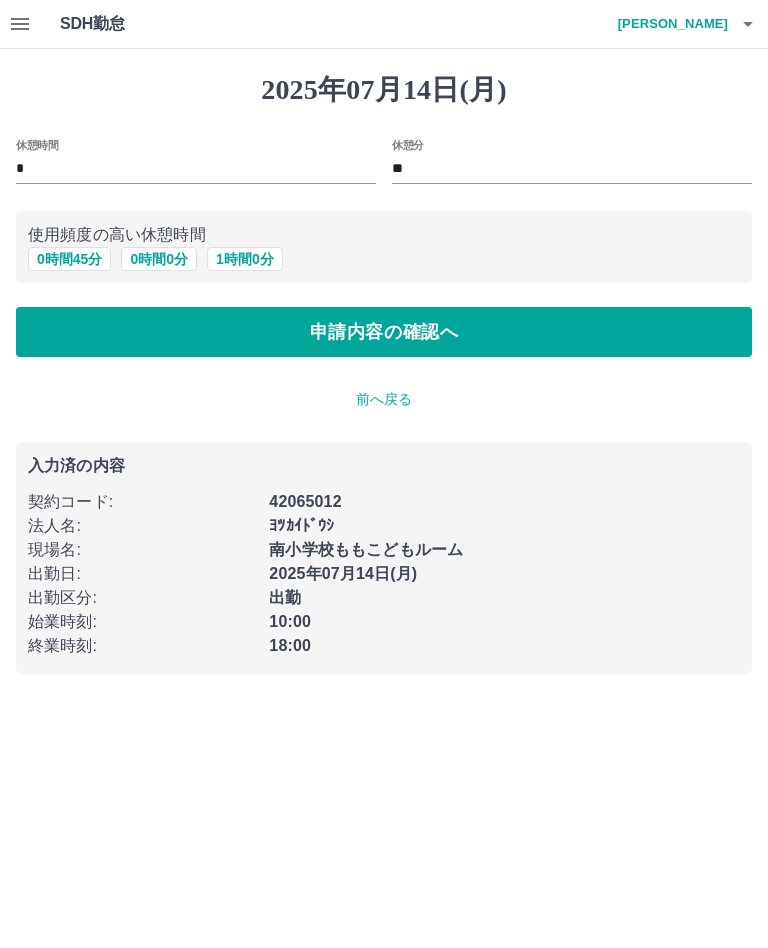 click on "申請内容の確認へ" at bounding box center (384, 332) 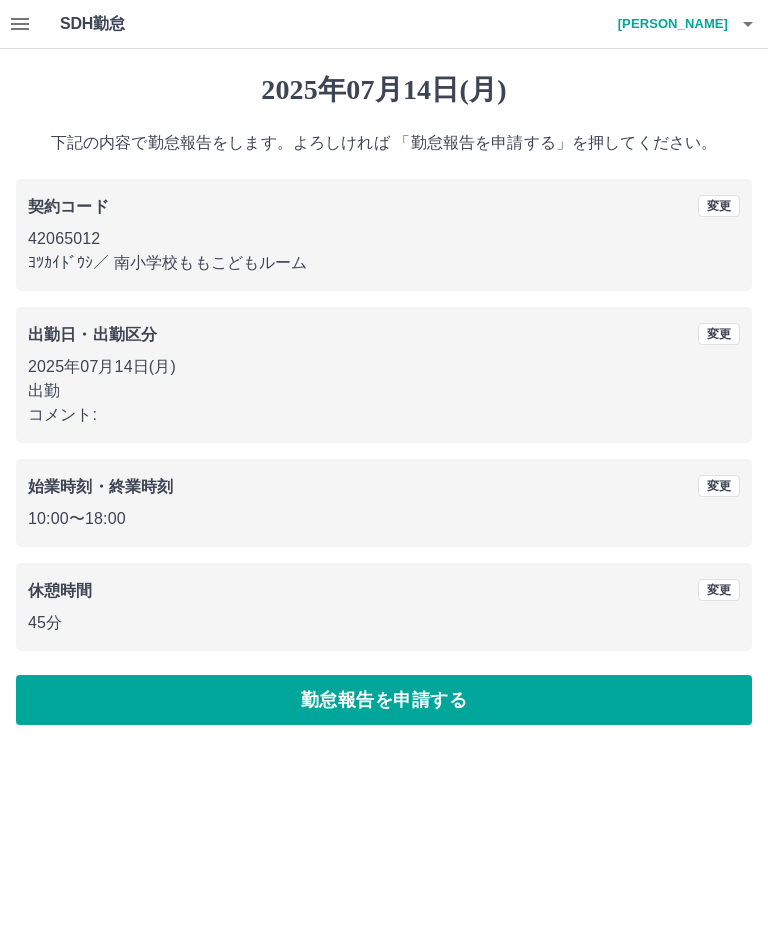 click on "勤怠報告を申請する" at bounding box center (384, 700) 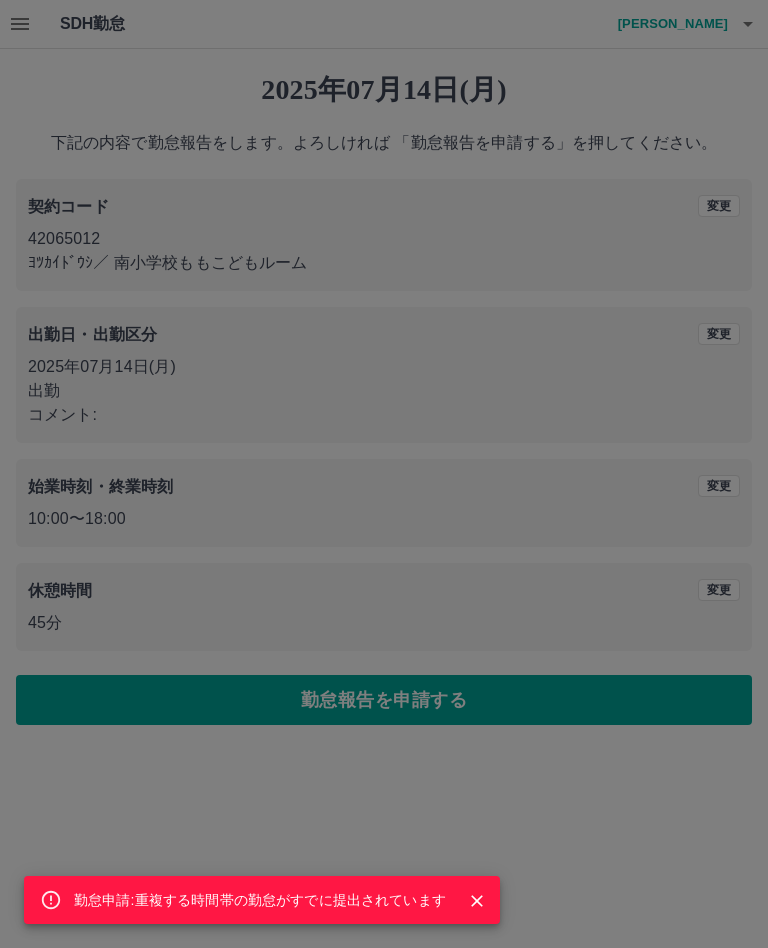 click 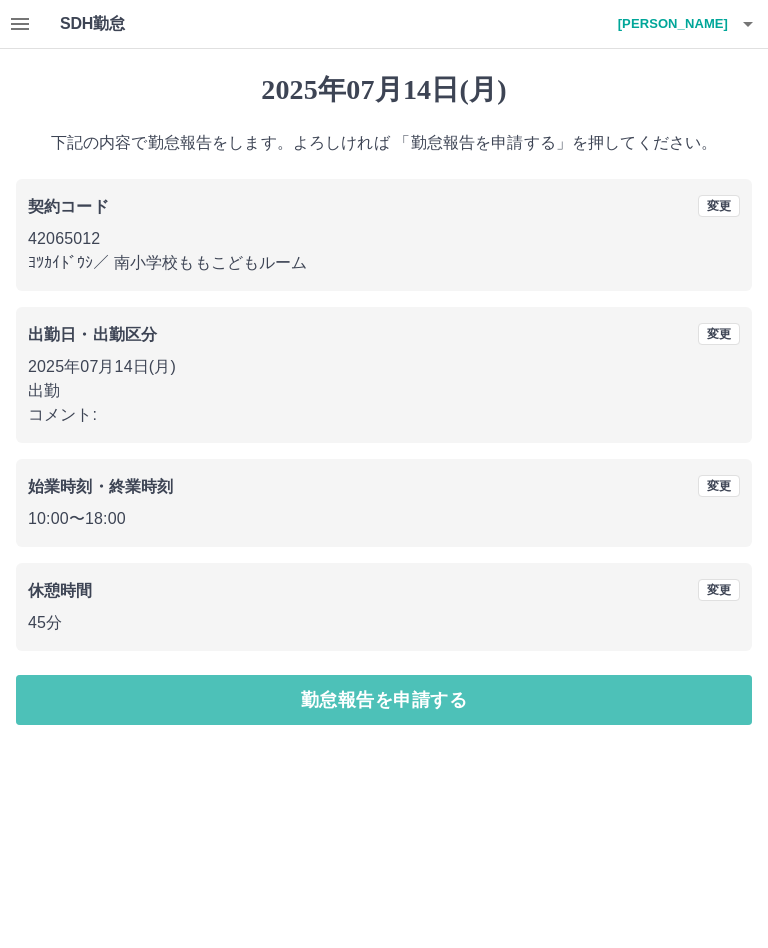 click on "勤怠報告を申請する" at bounding box center (384, 700) 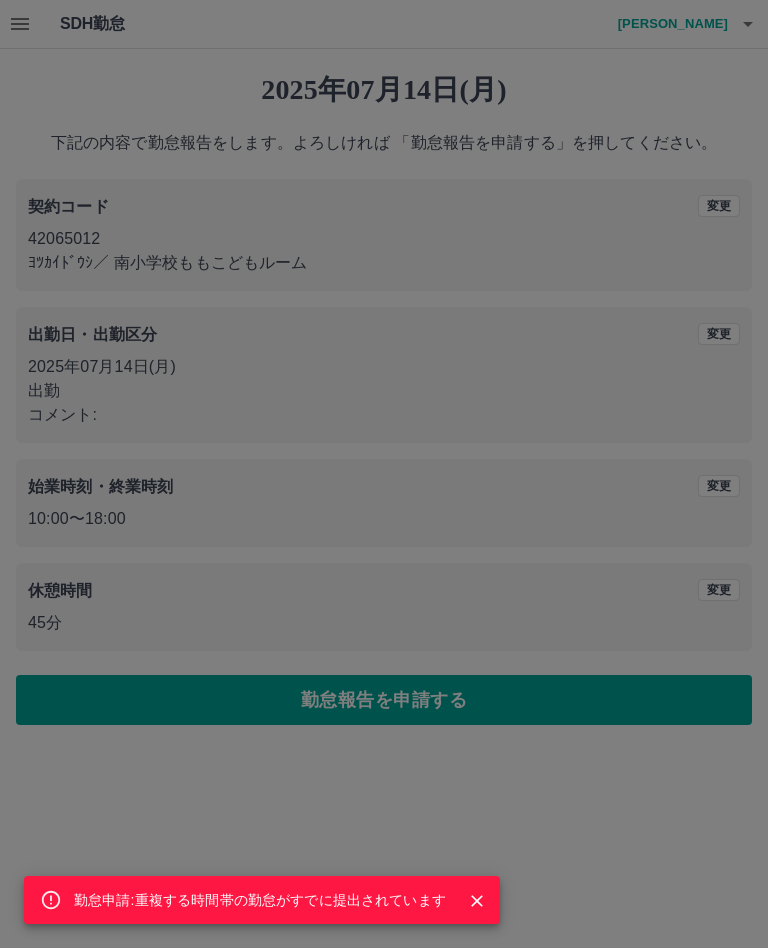click on "勤怠申請:重複する時間帯の勤怠がすでに提出されています" at bounding box center [384, 474] 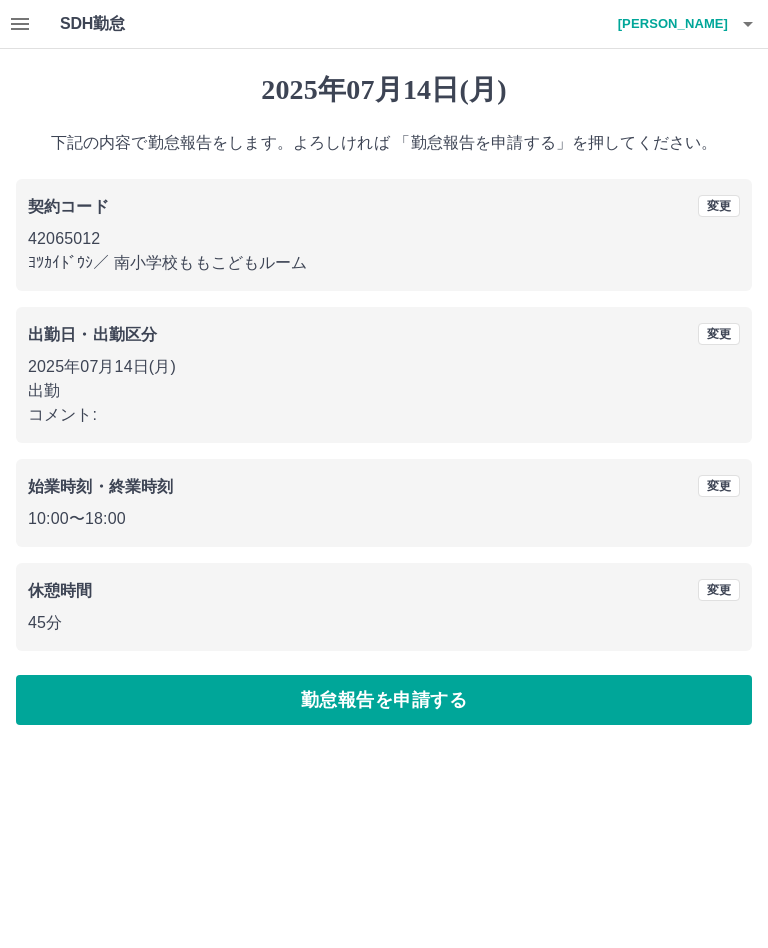 click 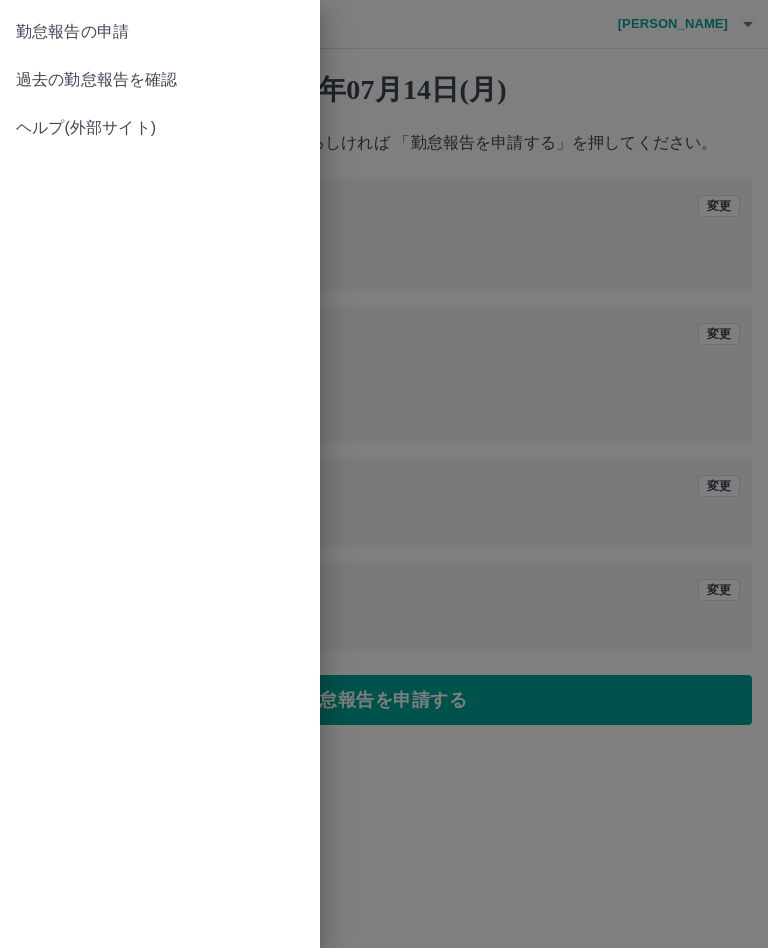 click on "勤怠報告の申請" at bounding box center (160, 32) 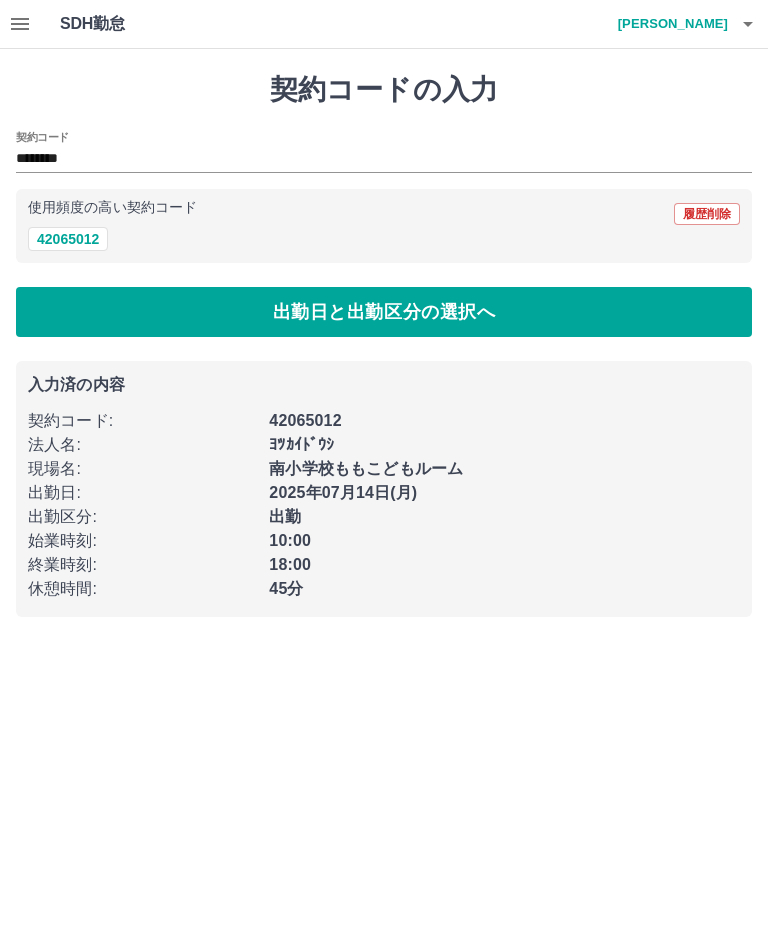 click at bounding box center (20, 24) 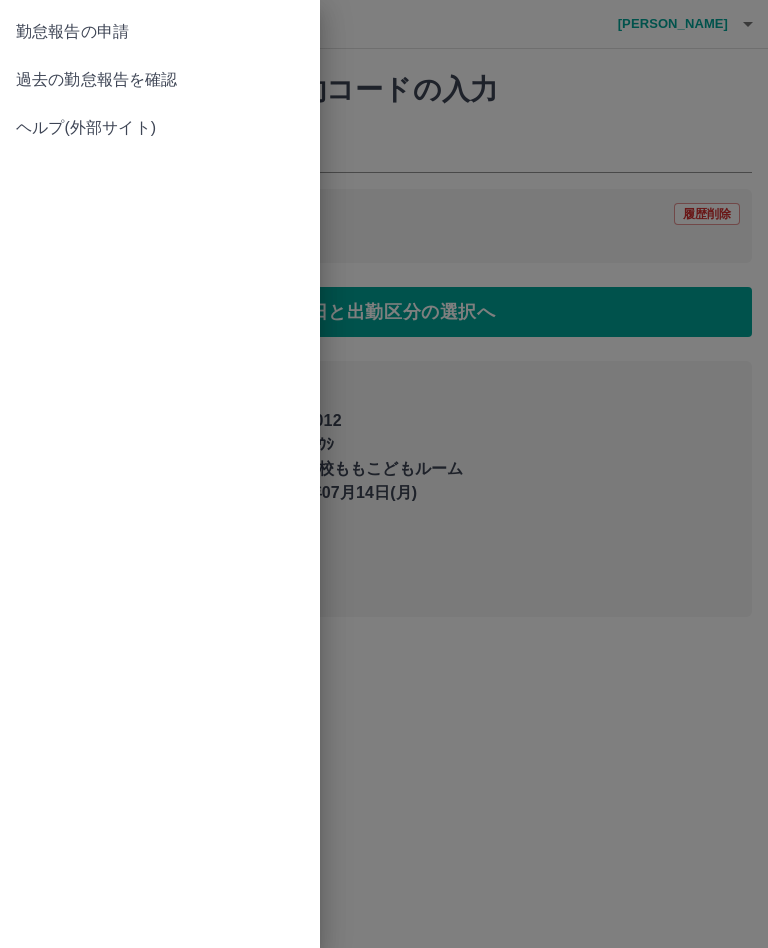 click on "過去の勤怠報告を確認" at bounding box center (160, 80) 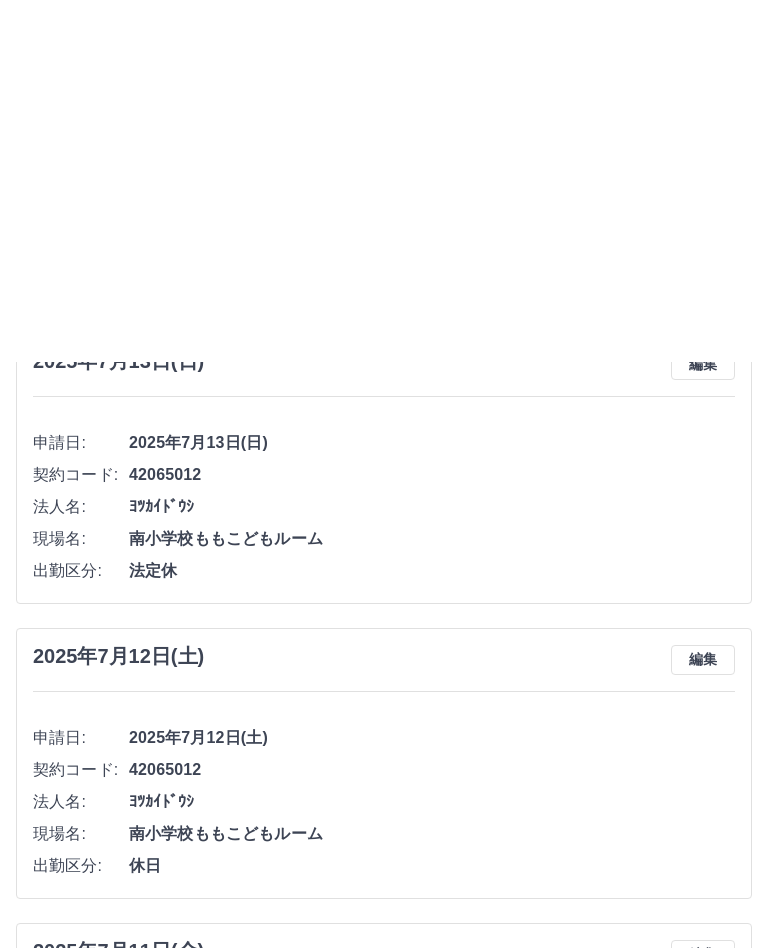 scroll, scrollTop: 0, scrollLeft: 0, axis: both 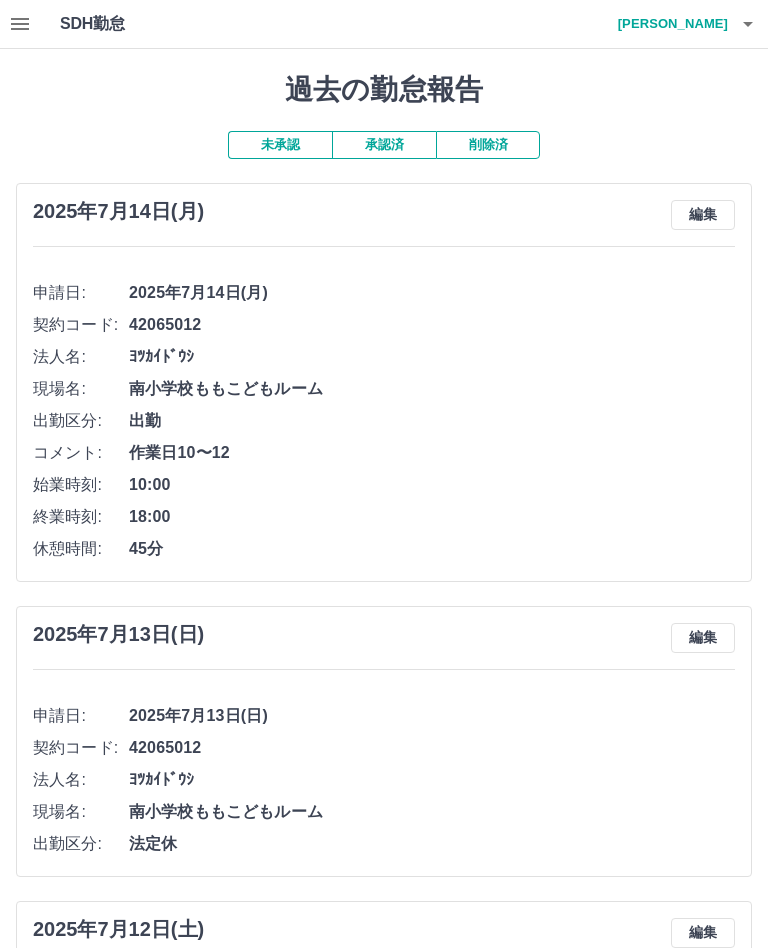 click 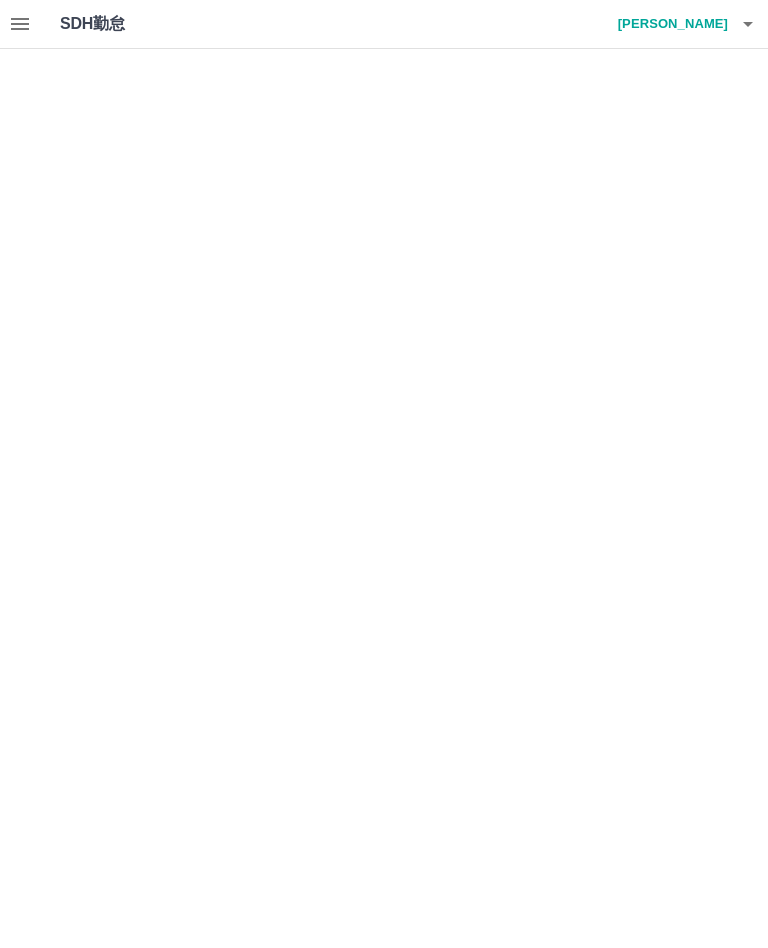 scroll, scrollTop: 0, scrollLeft: 0, axis: both 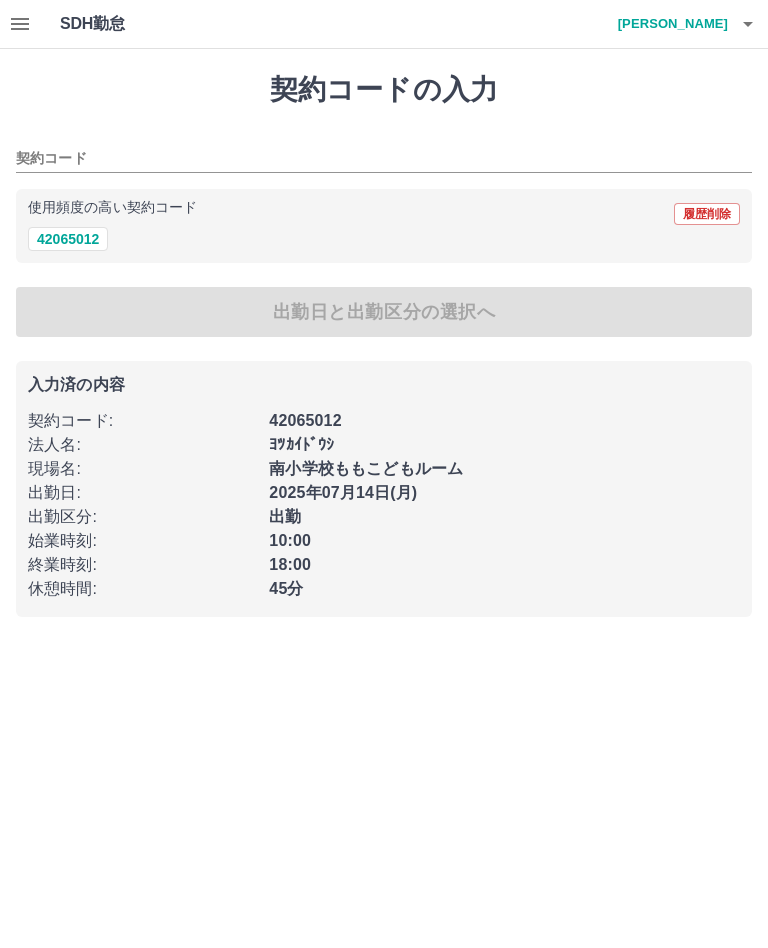type on "********" 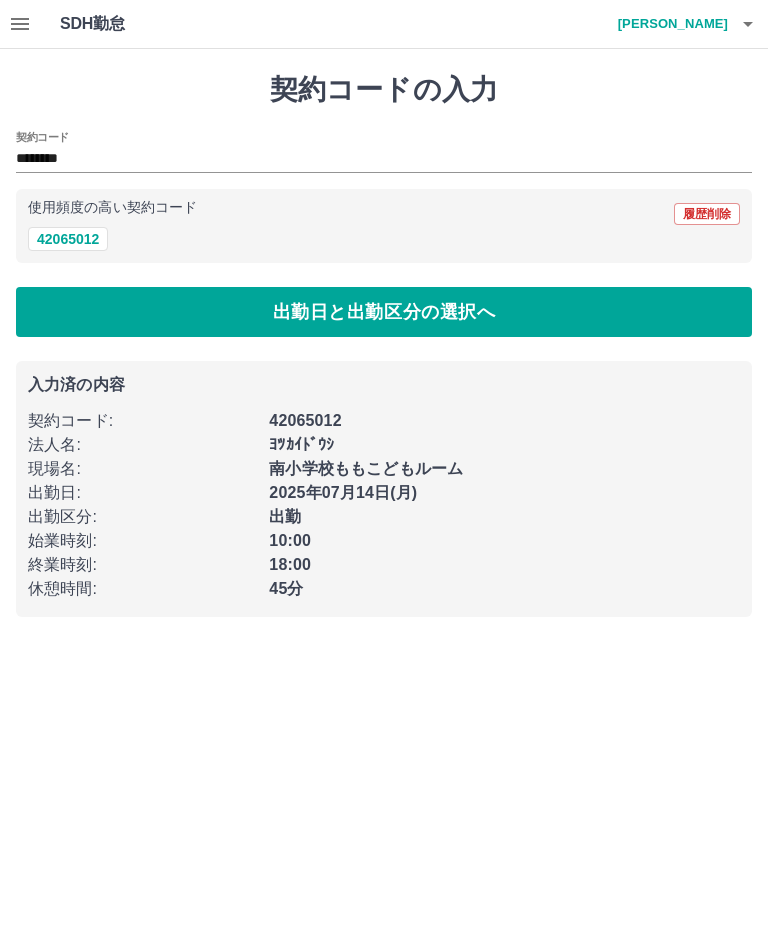 click on "42065012" at bounding box center [68, 239] 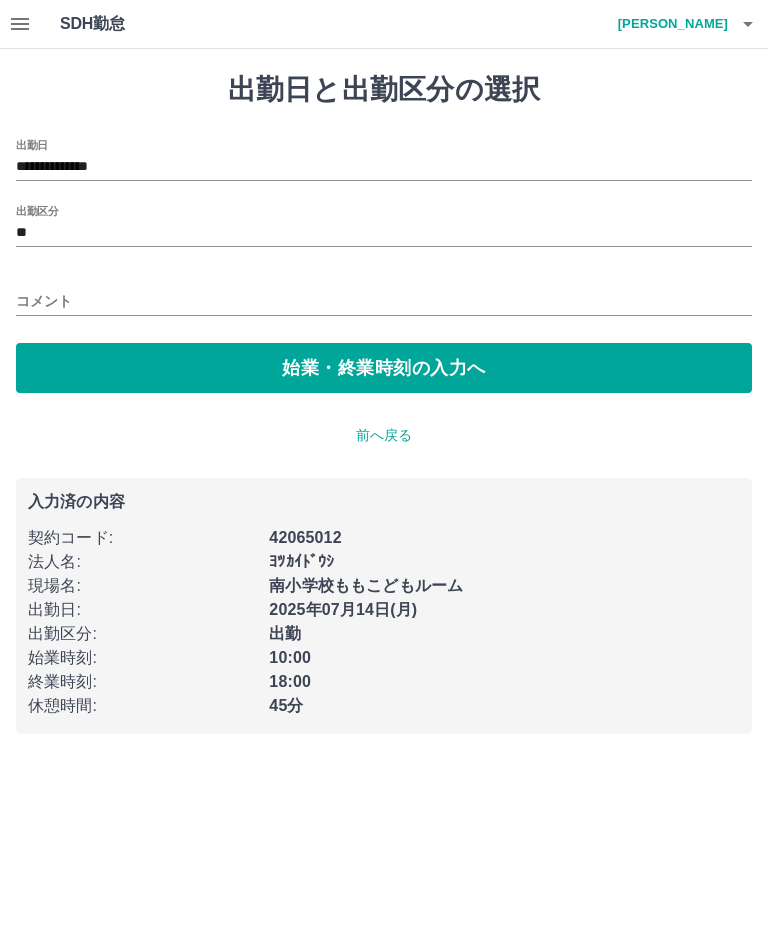 click on "**********" at bounding box center [384, 167] 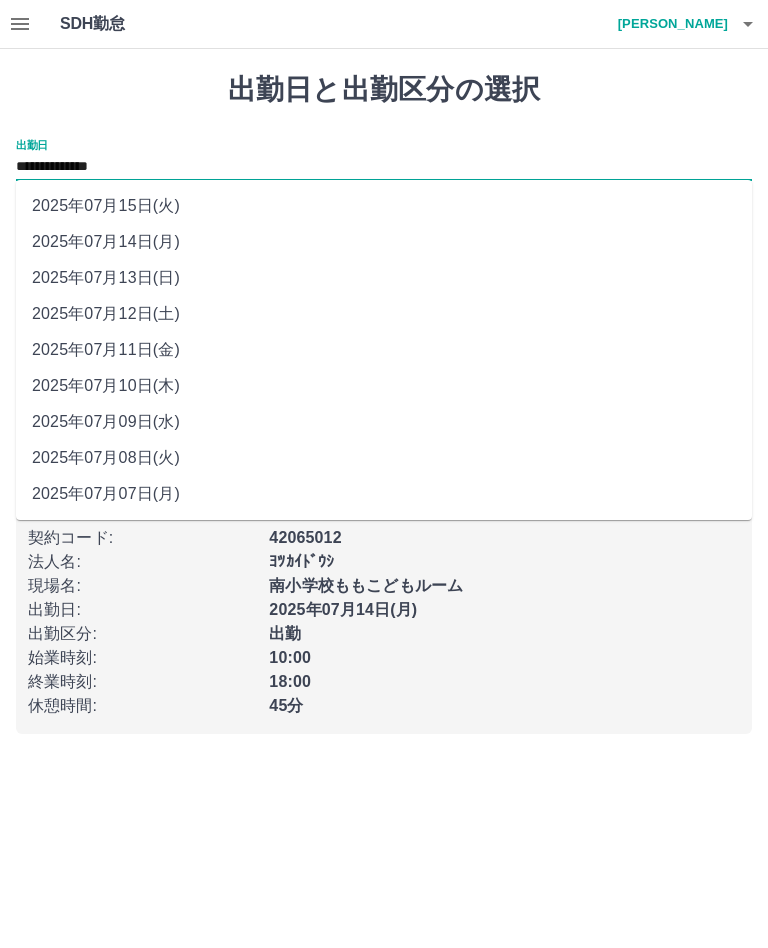 click on "2025年07月15日(火)" at bounding box center [384, 206] 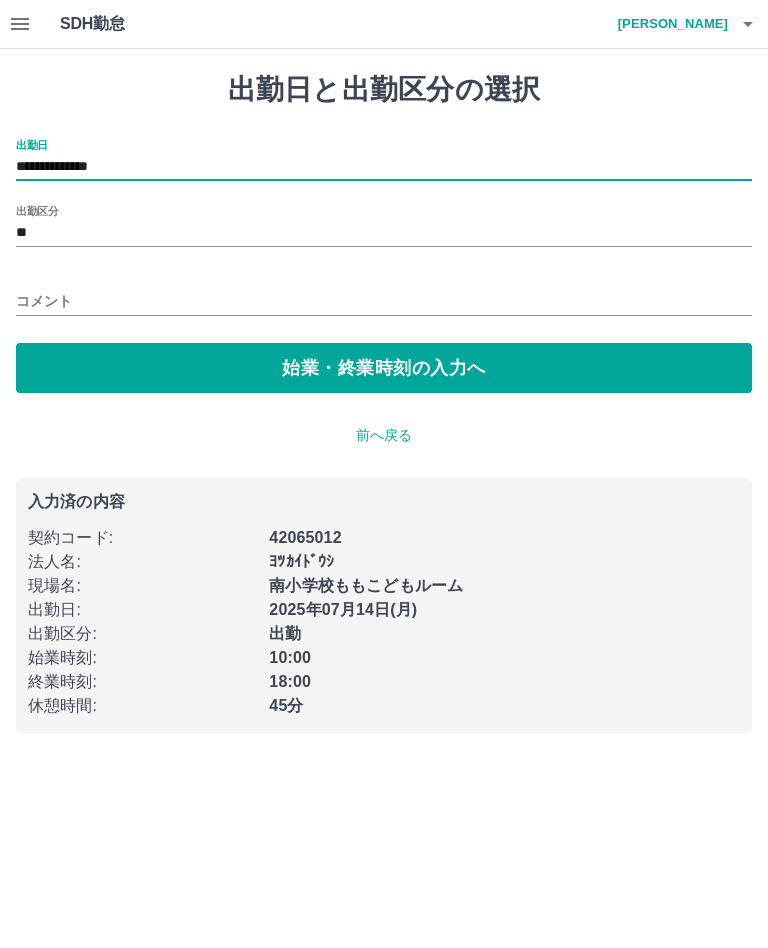 click on "**" at bounding box center [384, 233] 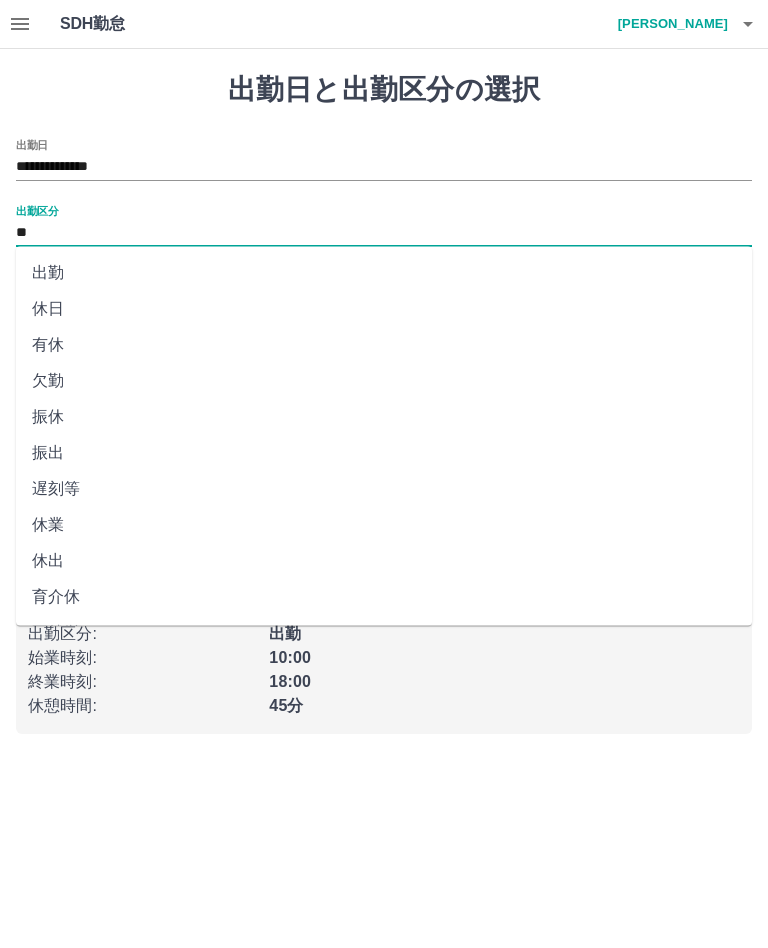 click on "休日" at bounding box center [384, 309] 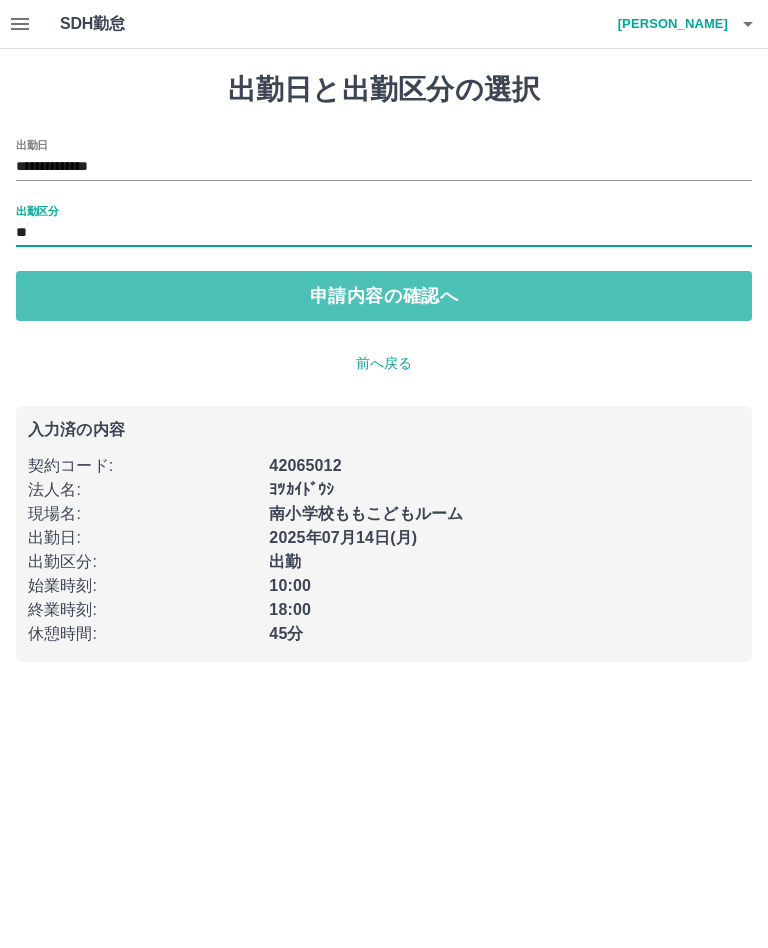click on "申請内容の確認へ" at bounding box center (384, 296) 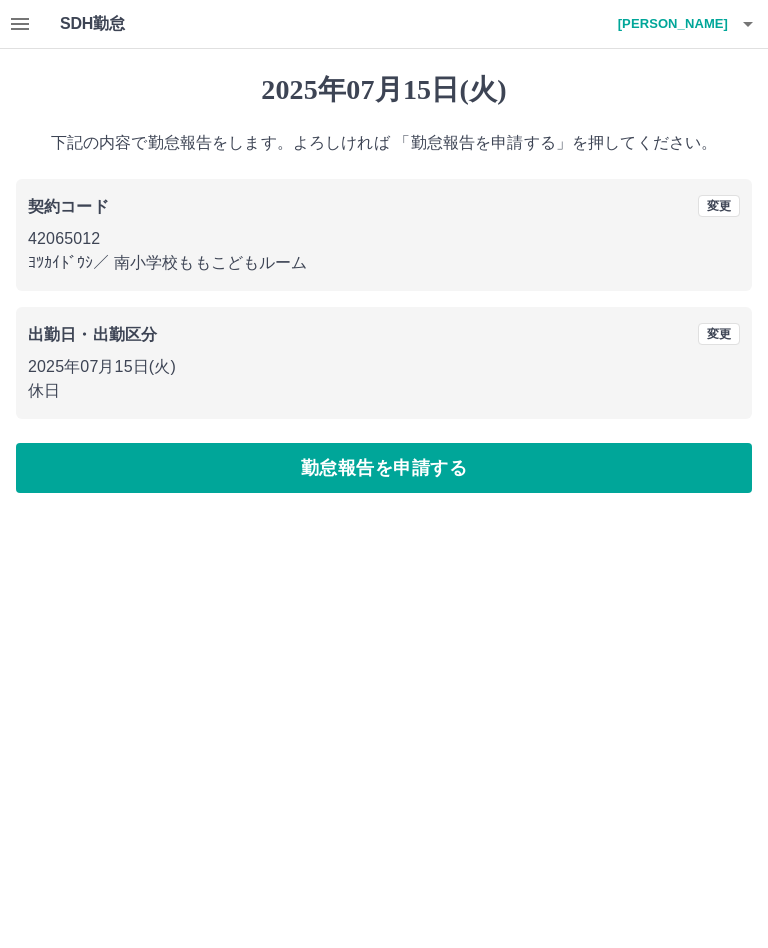 click on "勤怠報告を申請する" at bounding box center (384, 468) 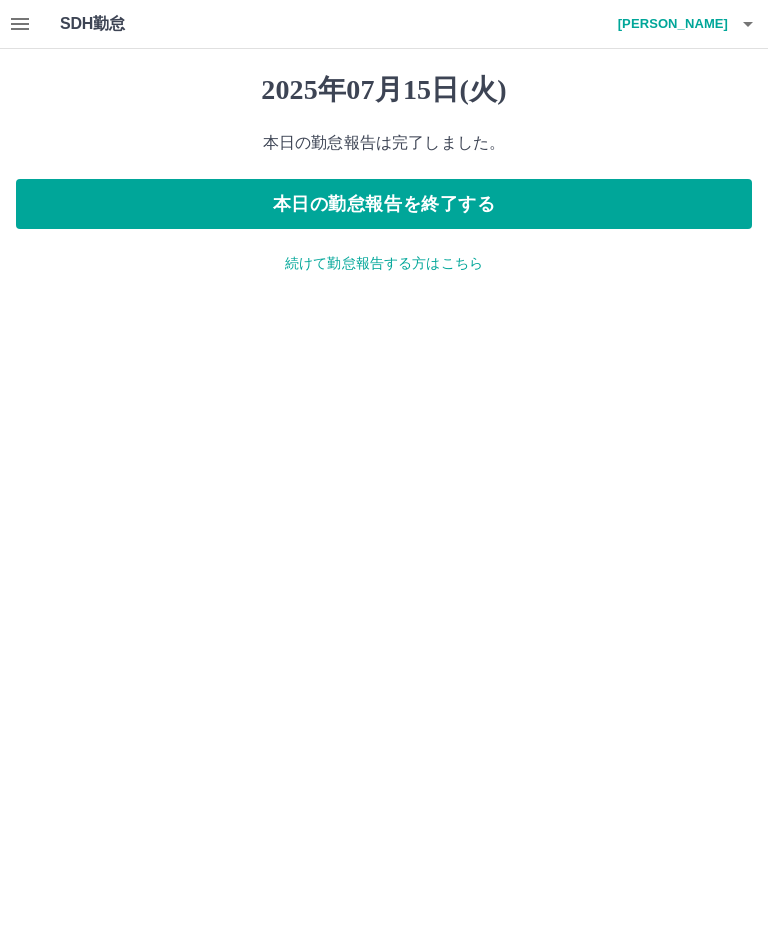 click on "本日の勤怠報告を終了する" at bounding box center (384, 204) 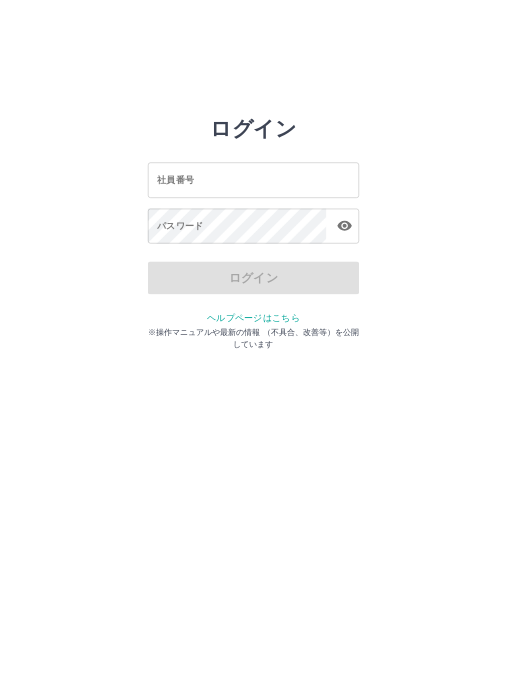 scroll, scrollTop: 0, scrollLeft: 0, axis: both 